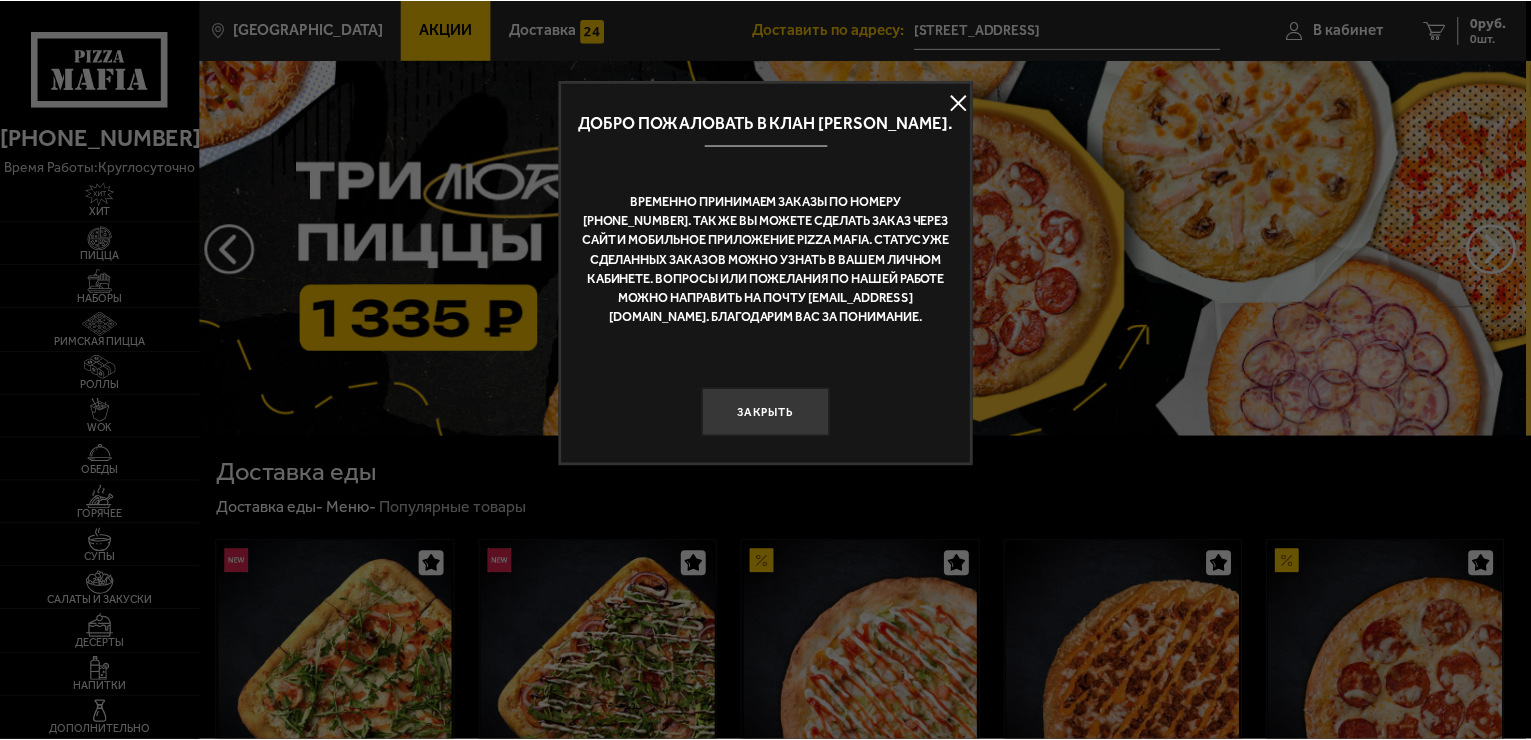 scroll, scrollTop: 0, scrollLeft: 0, axis: both 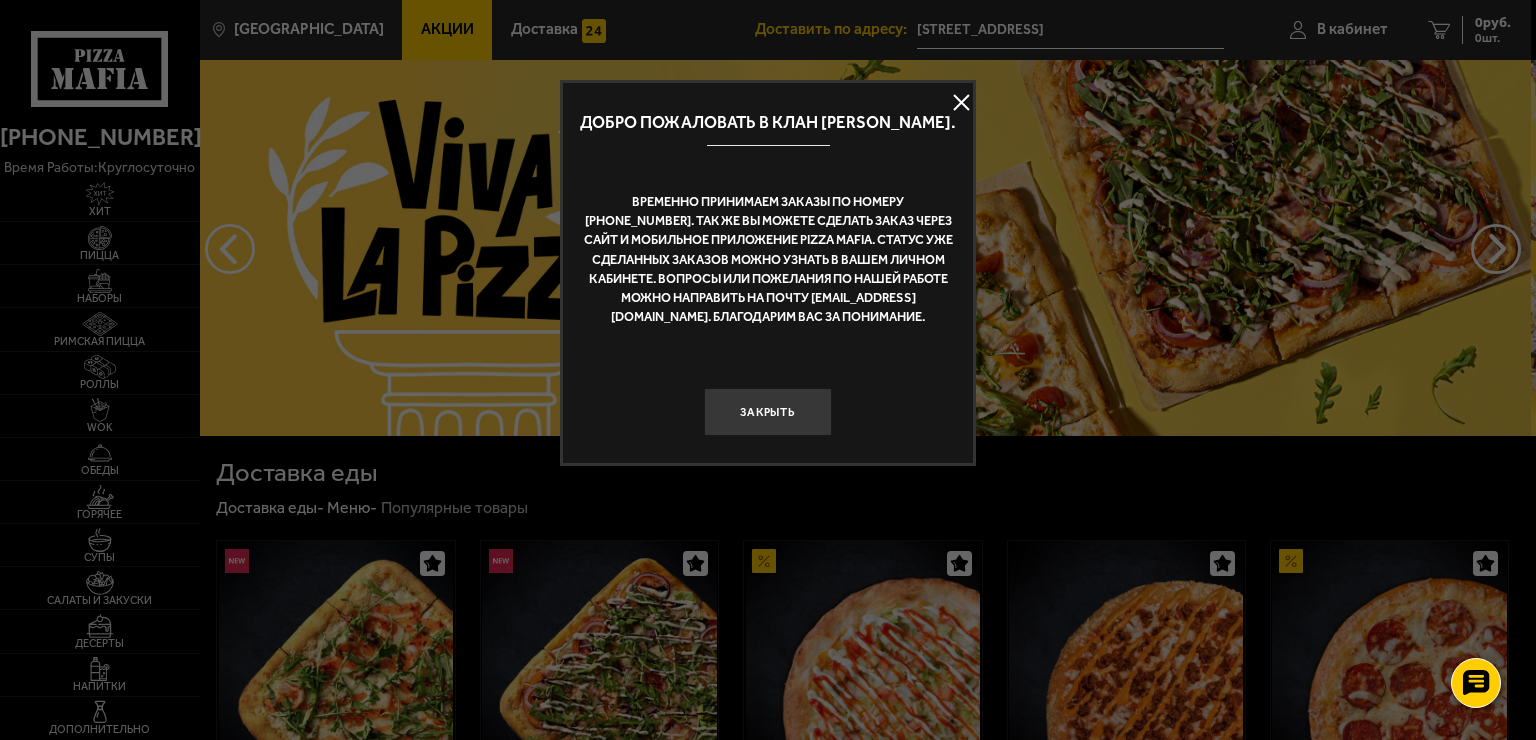 click at bounding box center (961, 103) 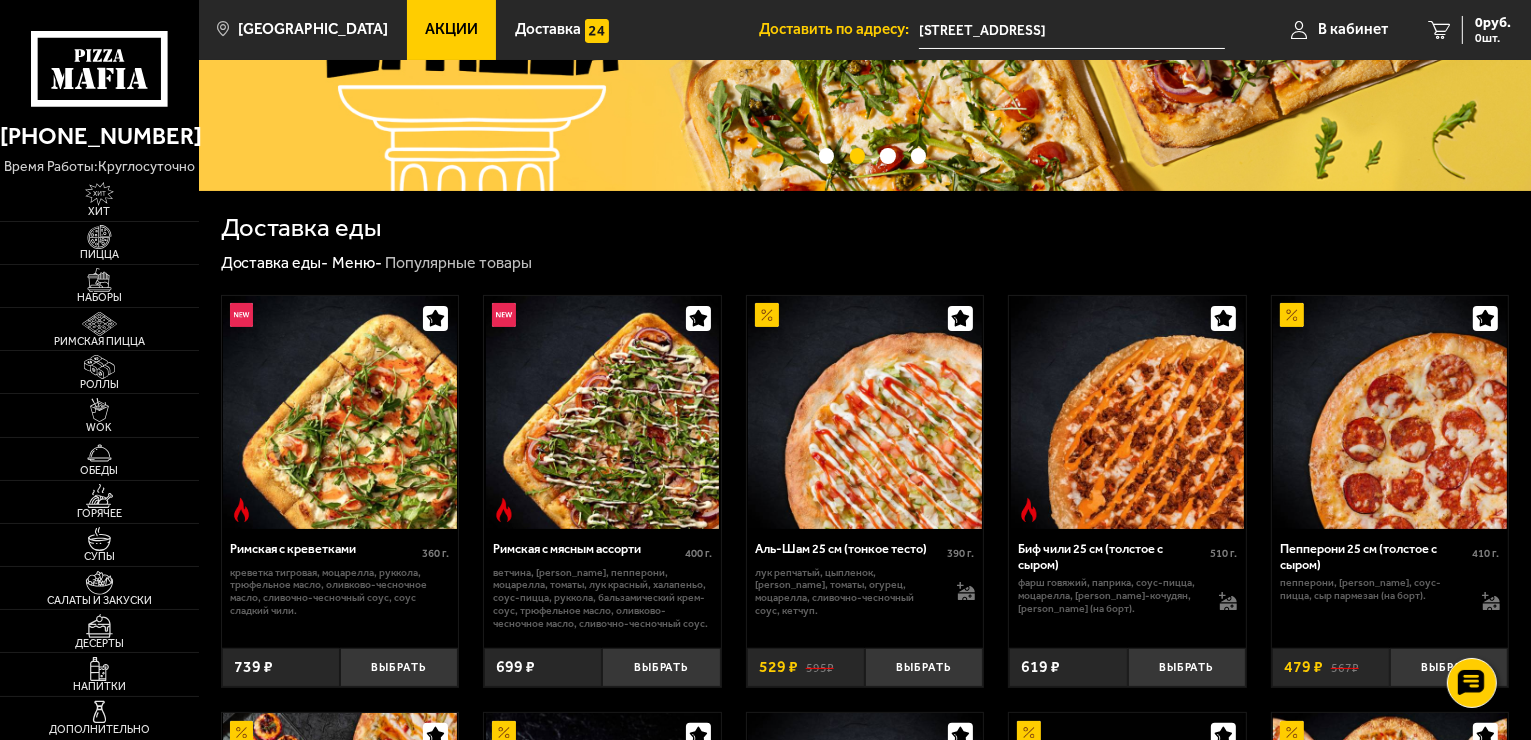 scroll, scrollTop: 300, scrollLeft: 0, axis: vertical 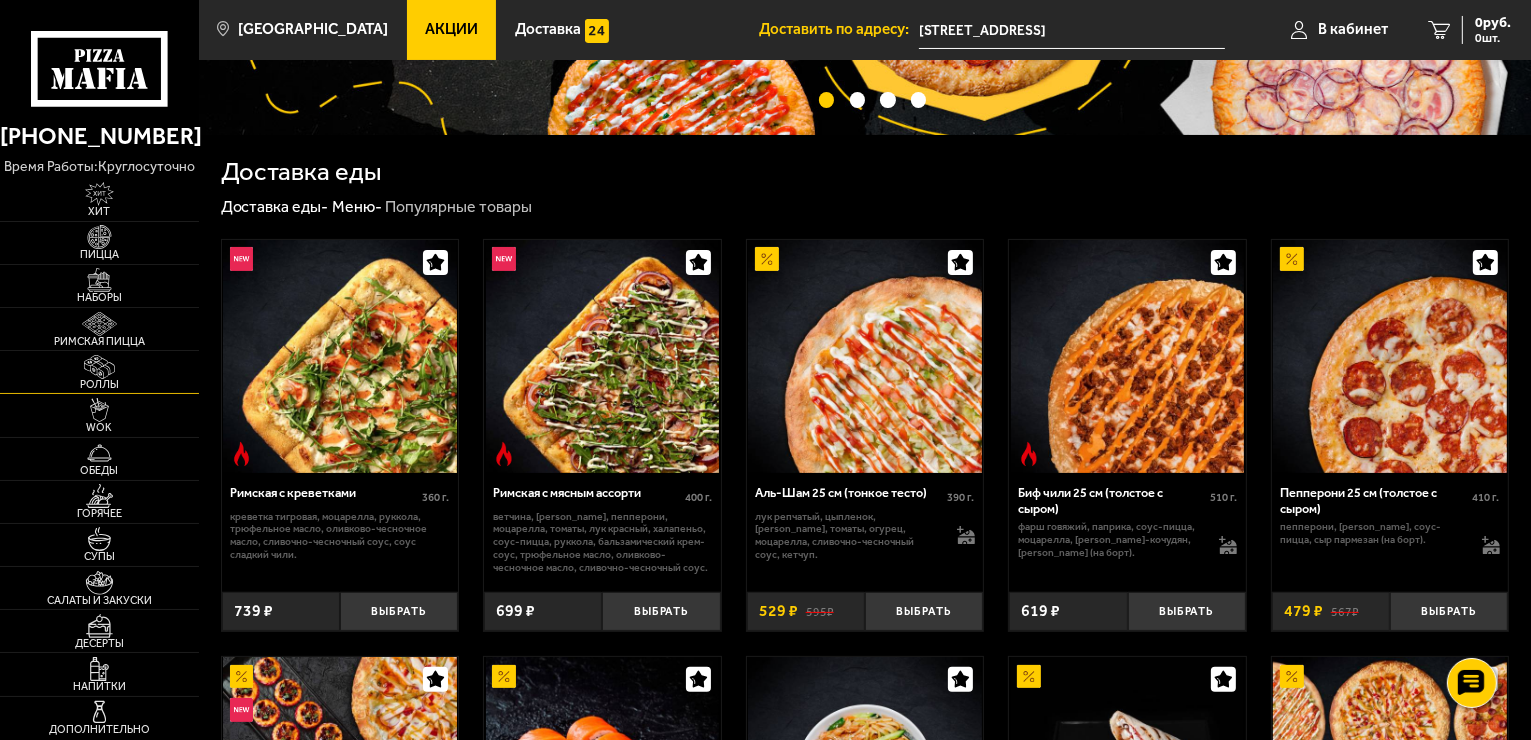 click at bounding box center (99, 367) 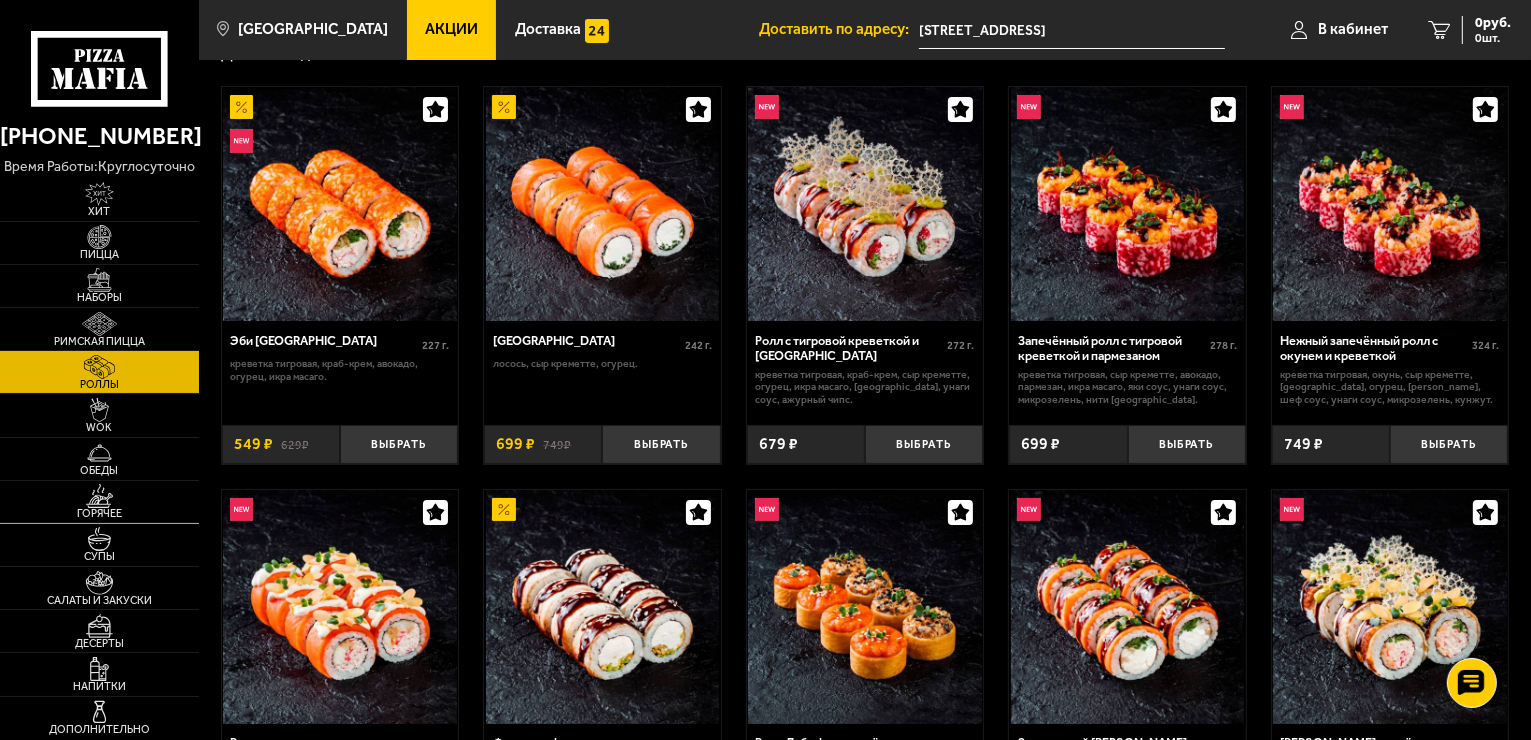 scroll, scrollTop: 0, scrollLeft: 0, axis: both 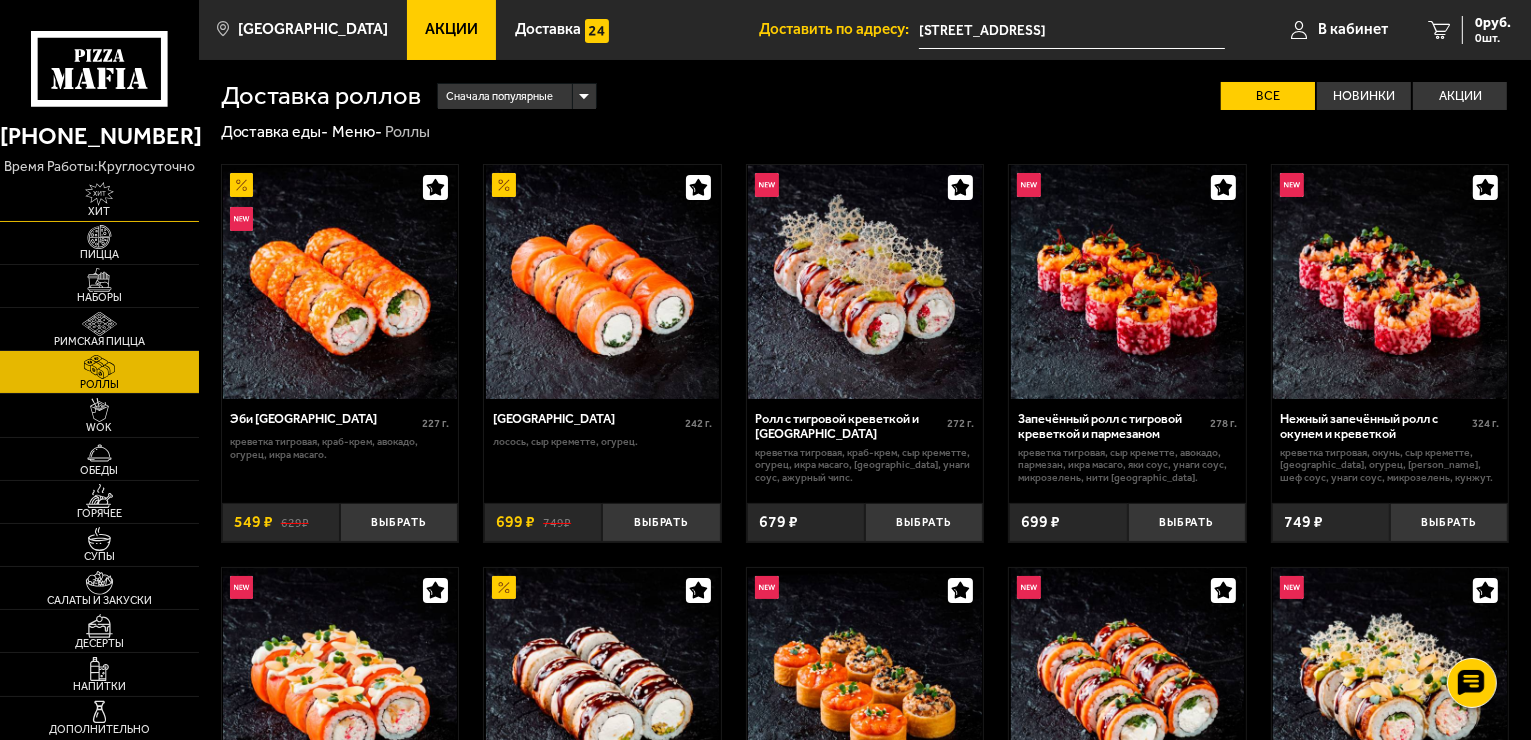 click at bounding box center [99, 194] 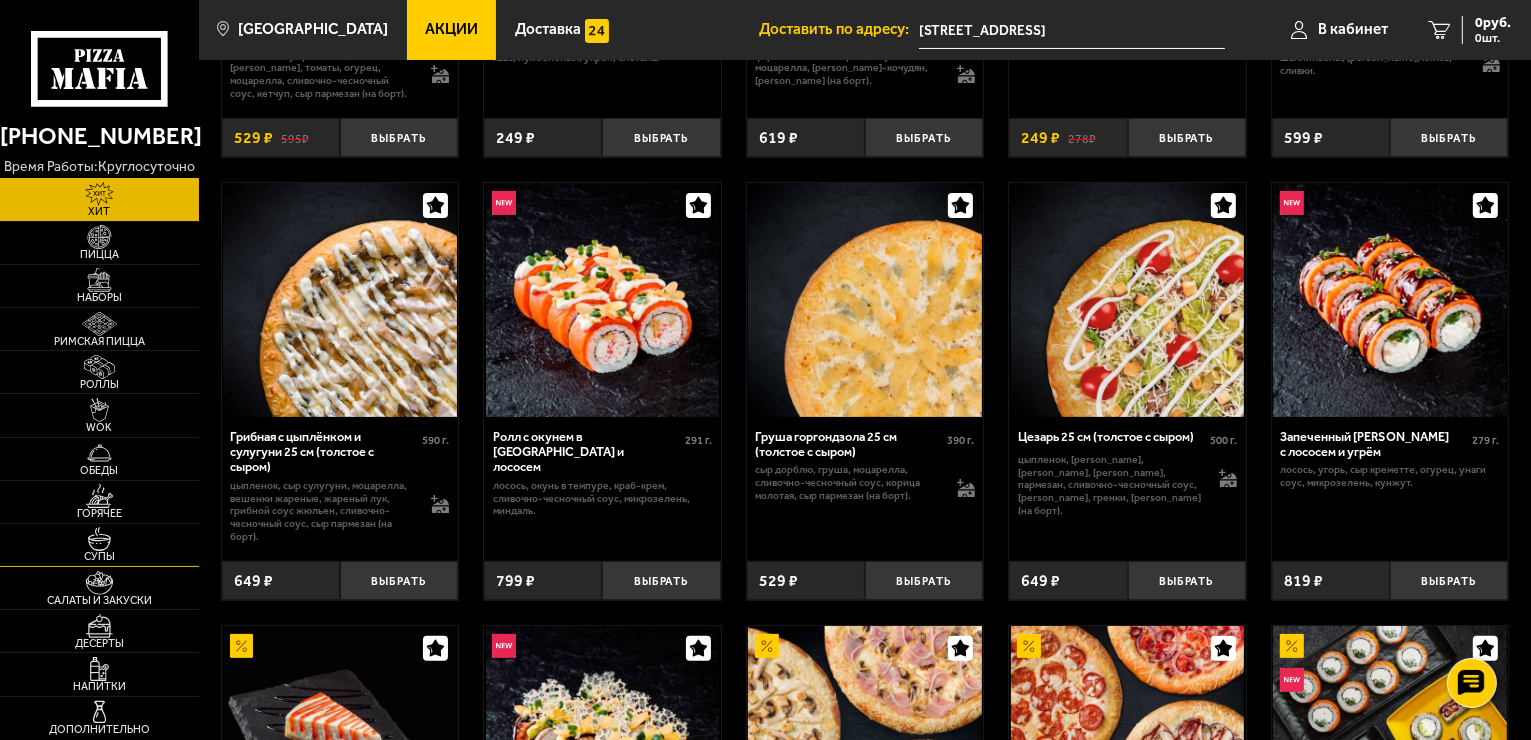 scroll, scrollTop: 400, scrollLeft: 0, axis: vertical 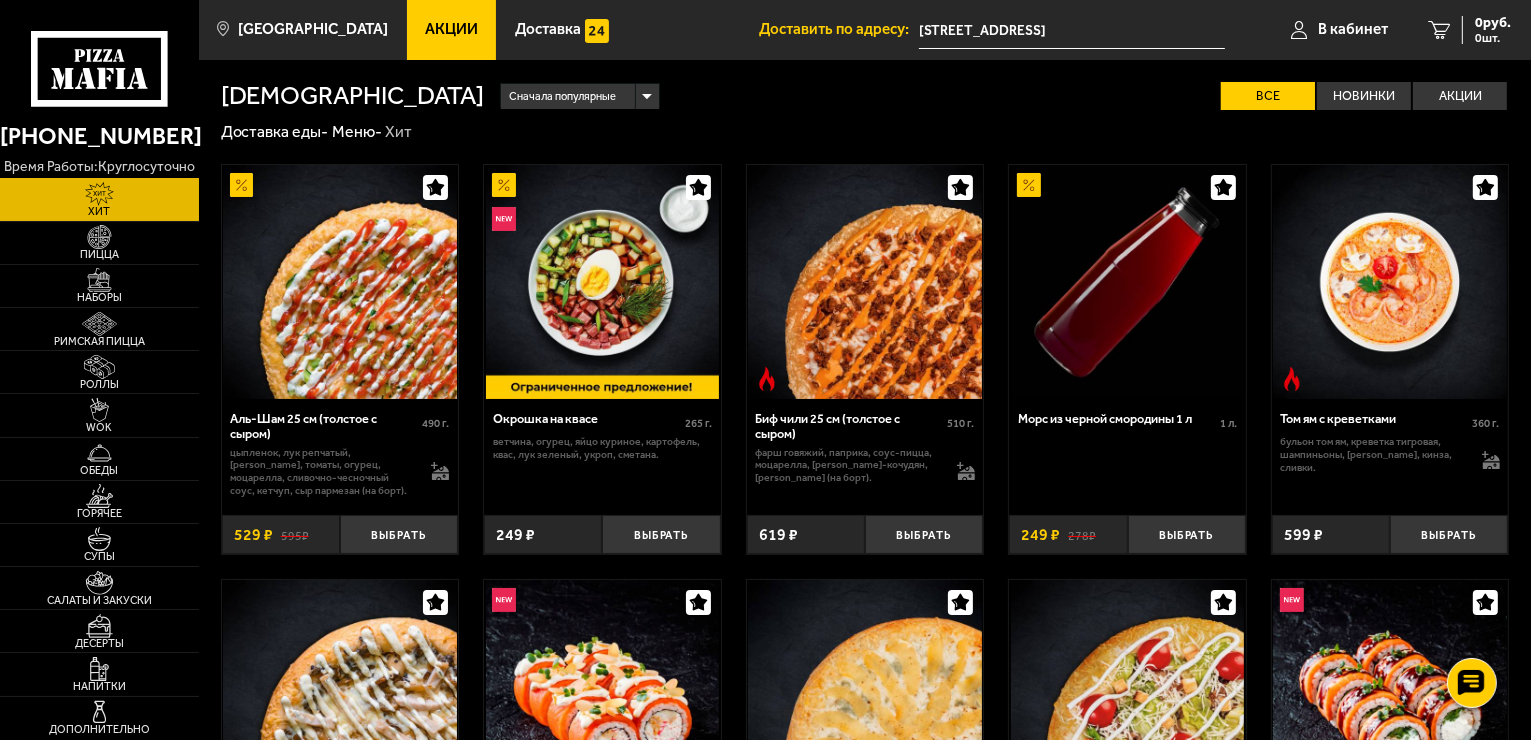 click on "Акции" at bounding box center (451, 29) 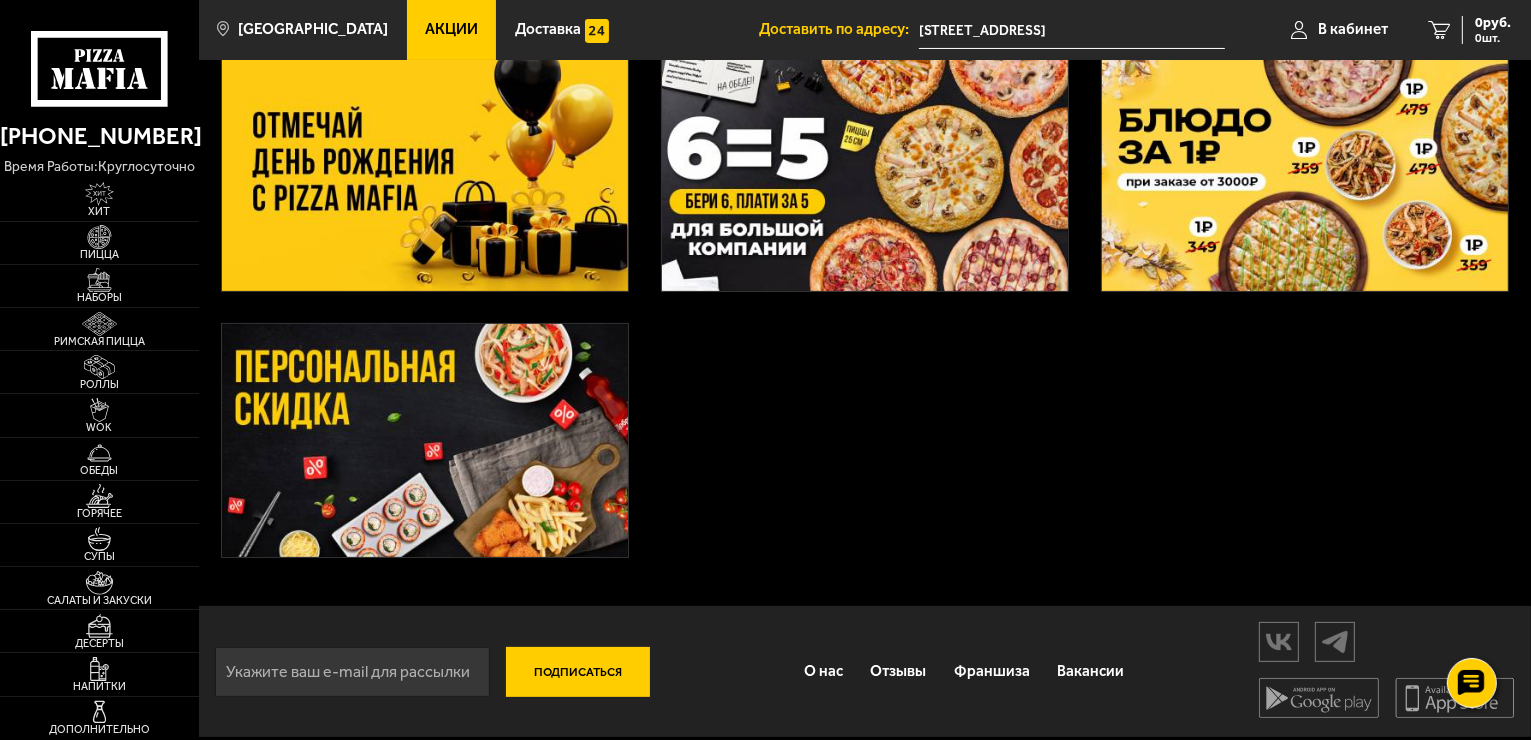 scroll, scrollTop: 386, scrollLeft: 0, axis: vertical 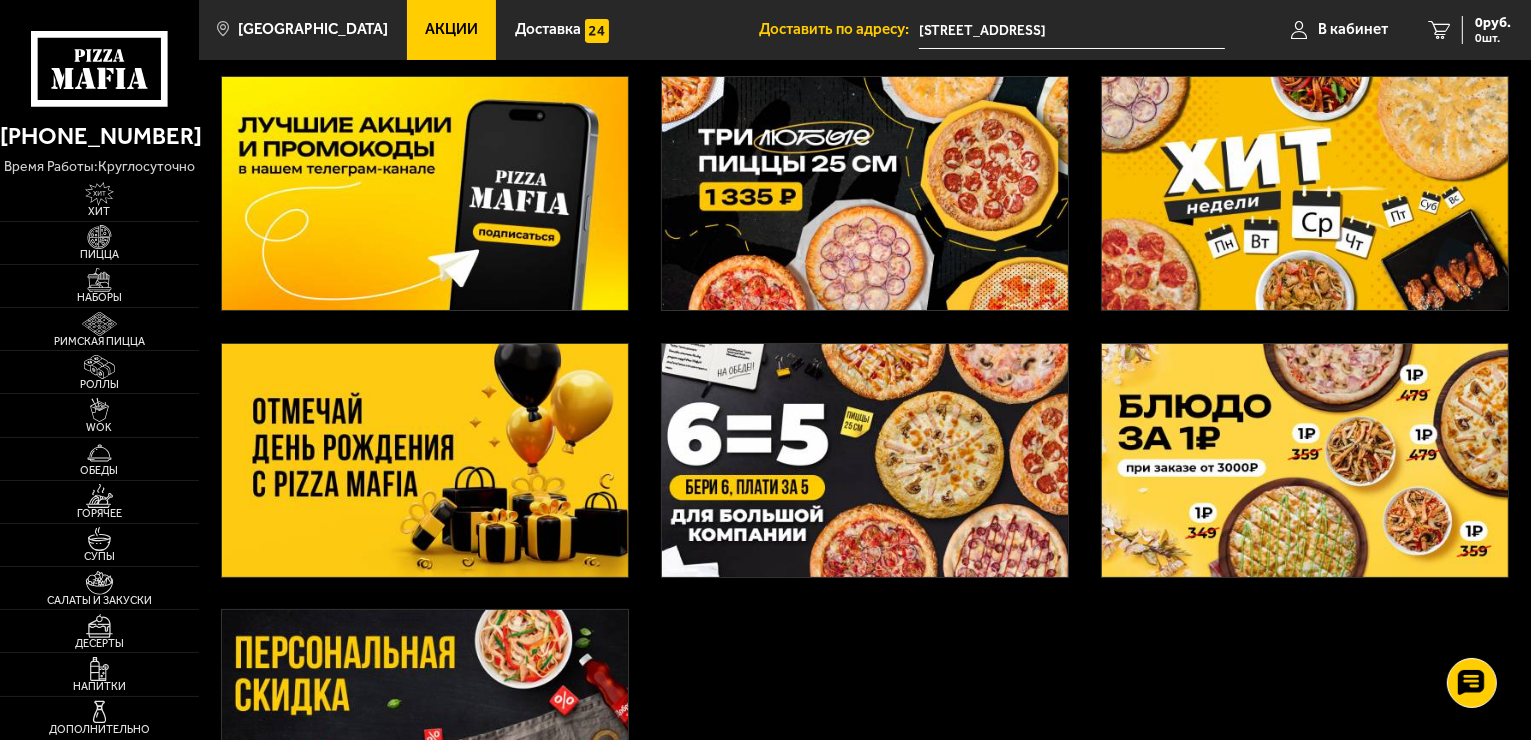 click at bounding box center [425, 460] 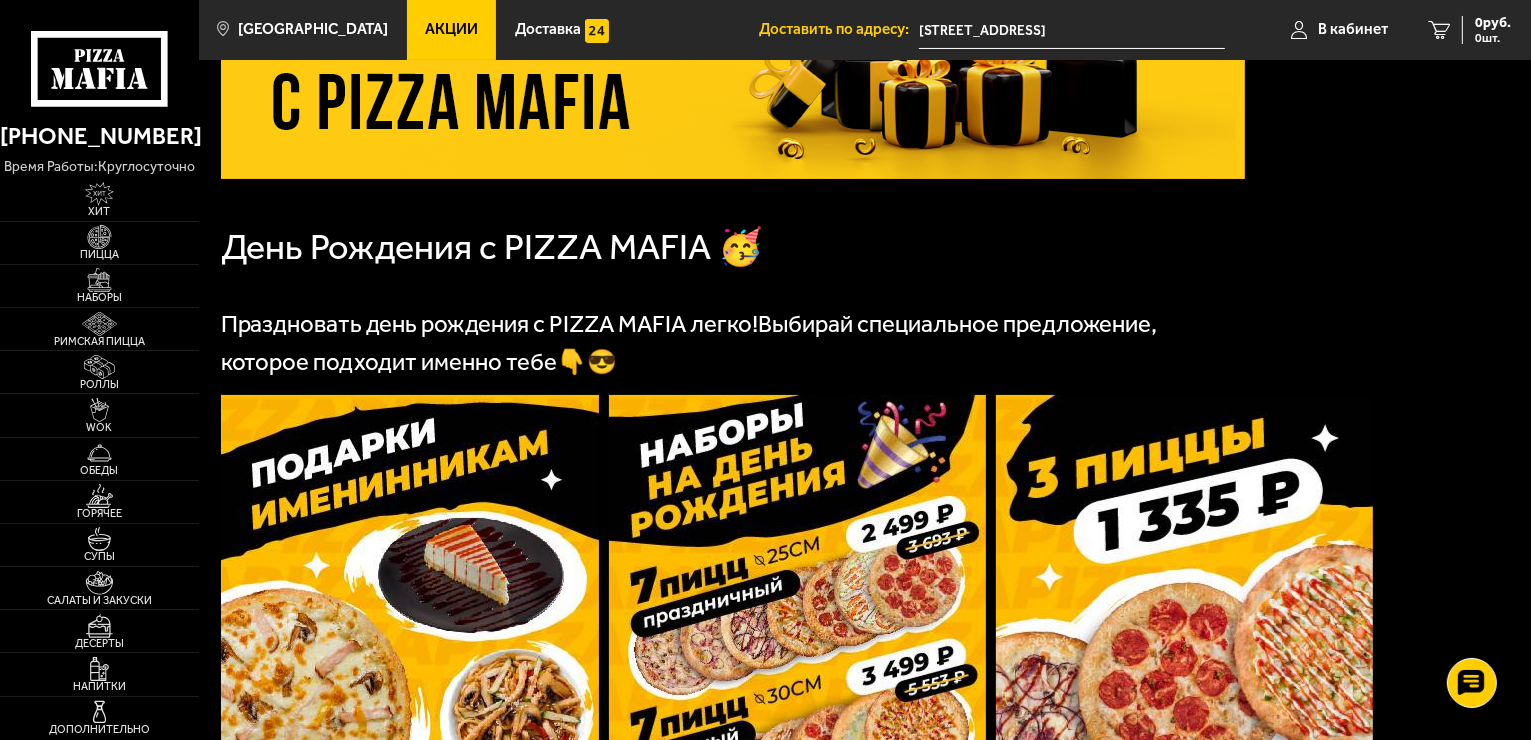 scroll, scrollTop: 0, scrollLeft: 0, axis: both 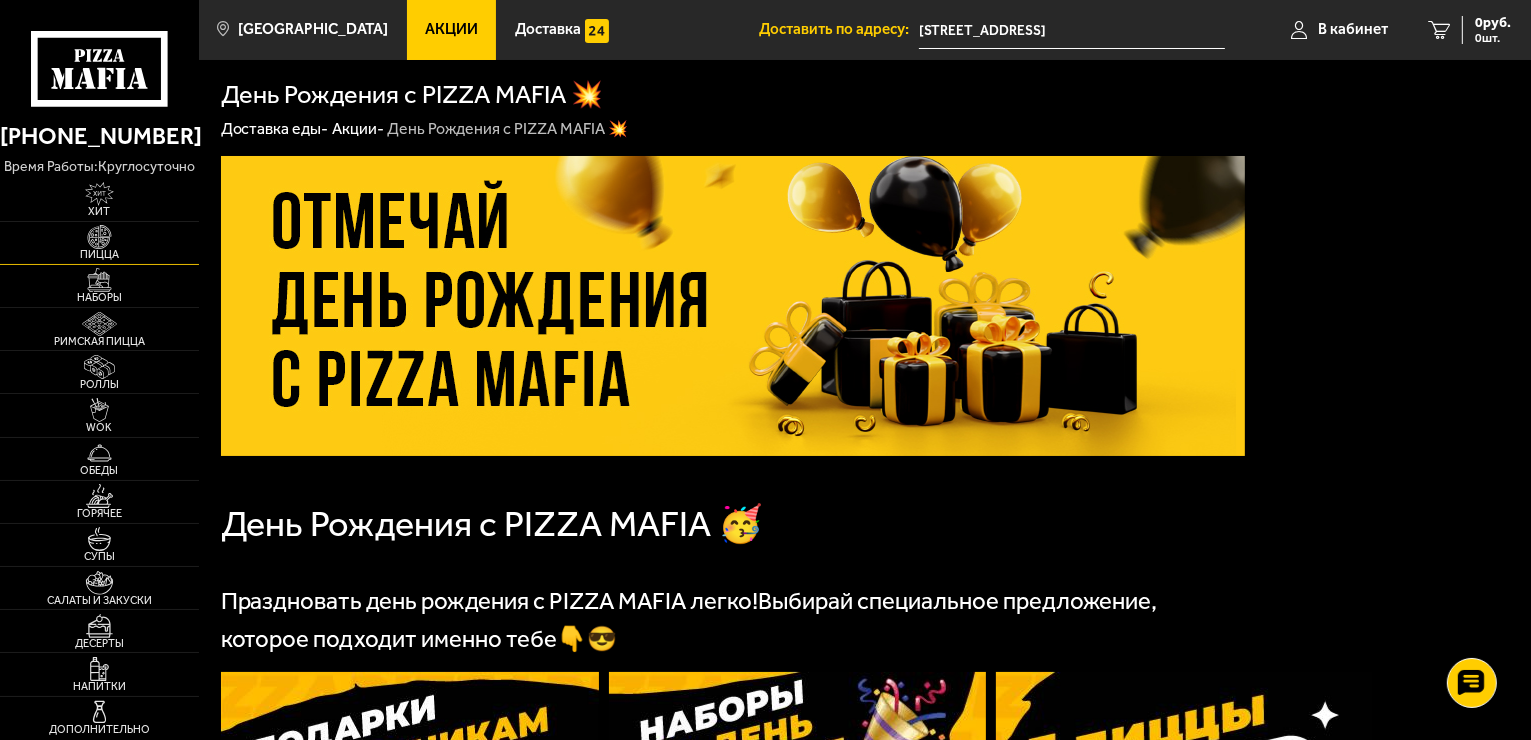 click at bounding box center [99, 237] 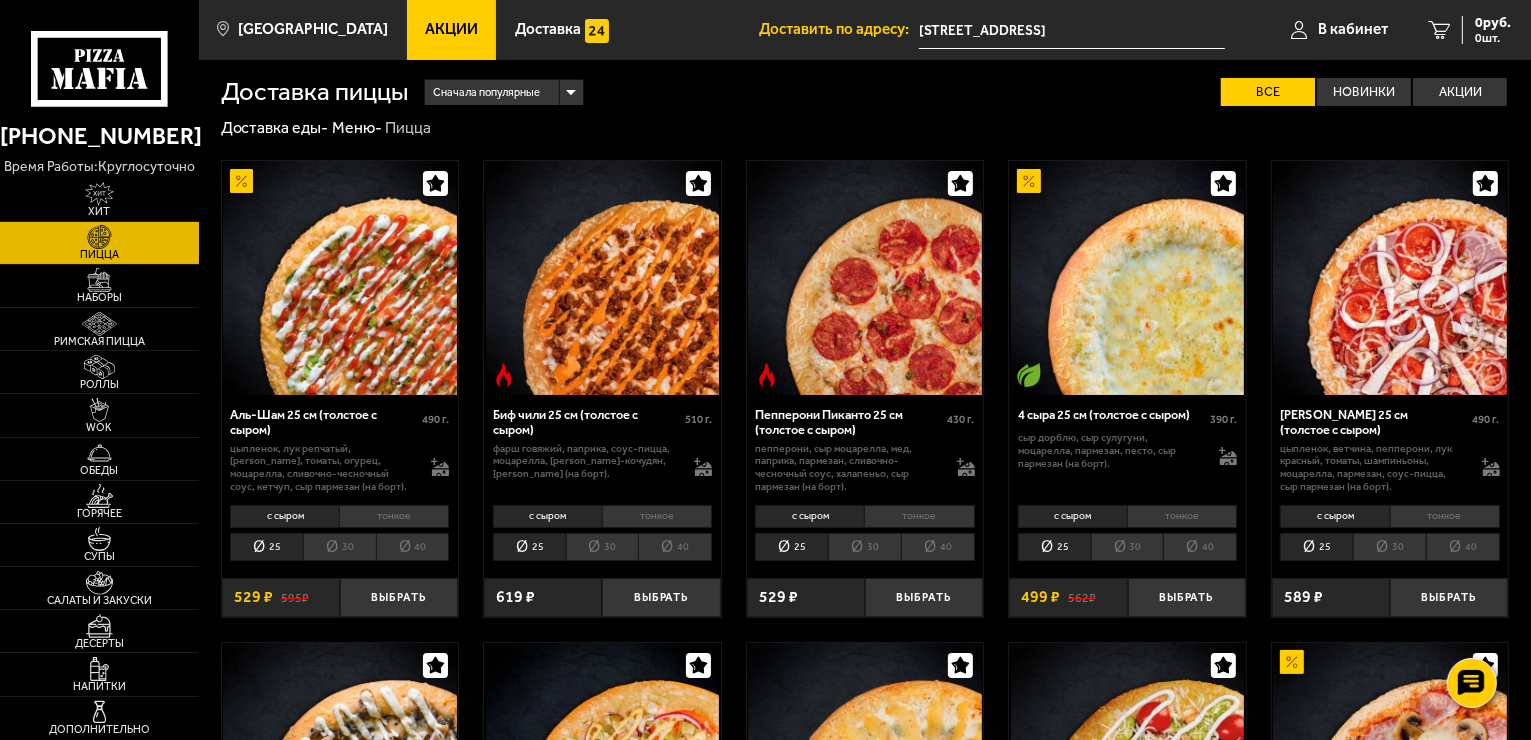 scroll, scrollTop: 0, scrollLeft: 0, axis: both 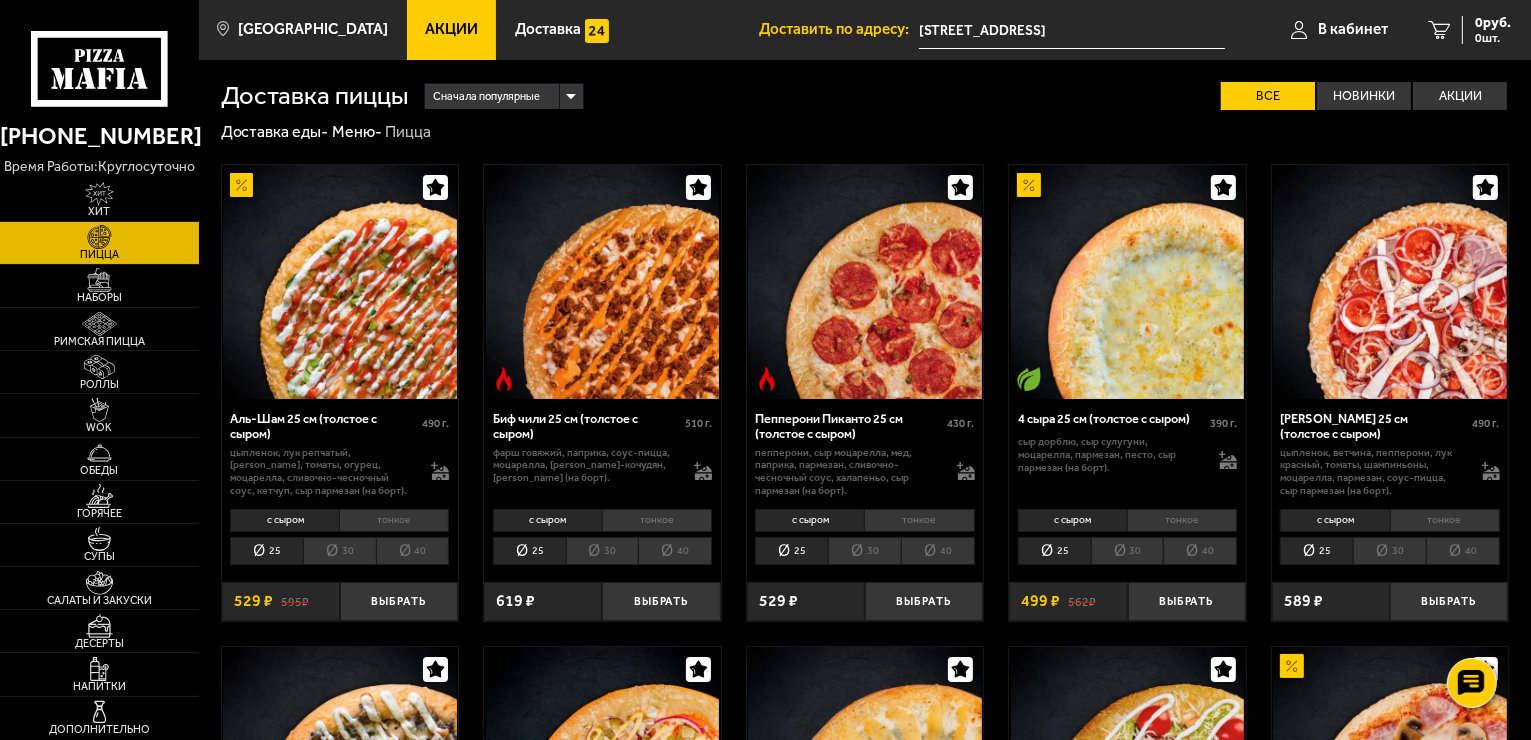 click on "30" at bounding box center (339, 551) 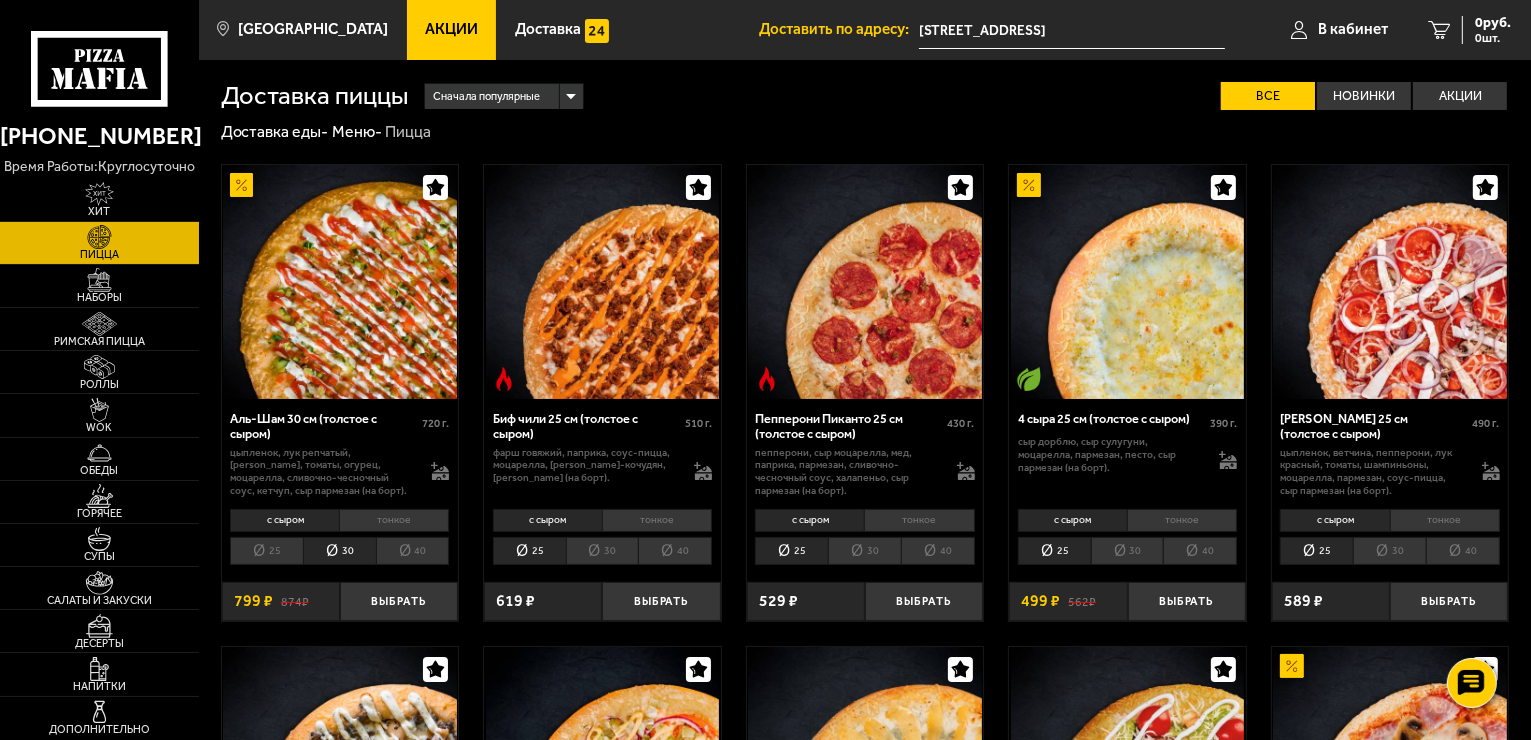 click on "тонкое" at bounding box center (394, 520) 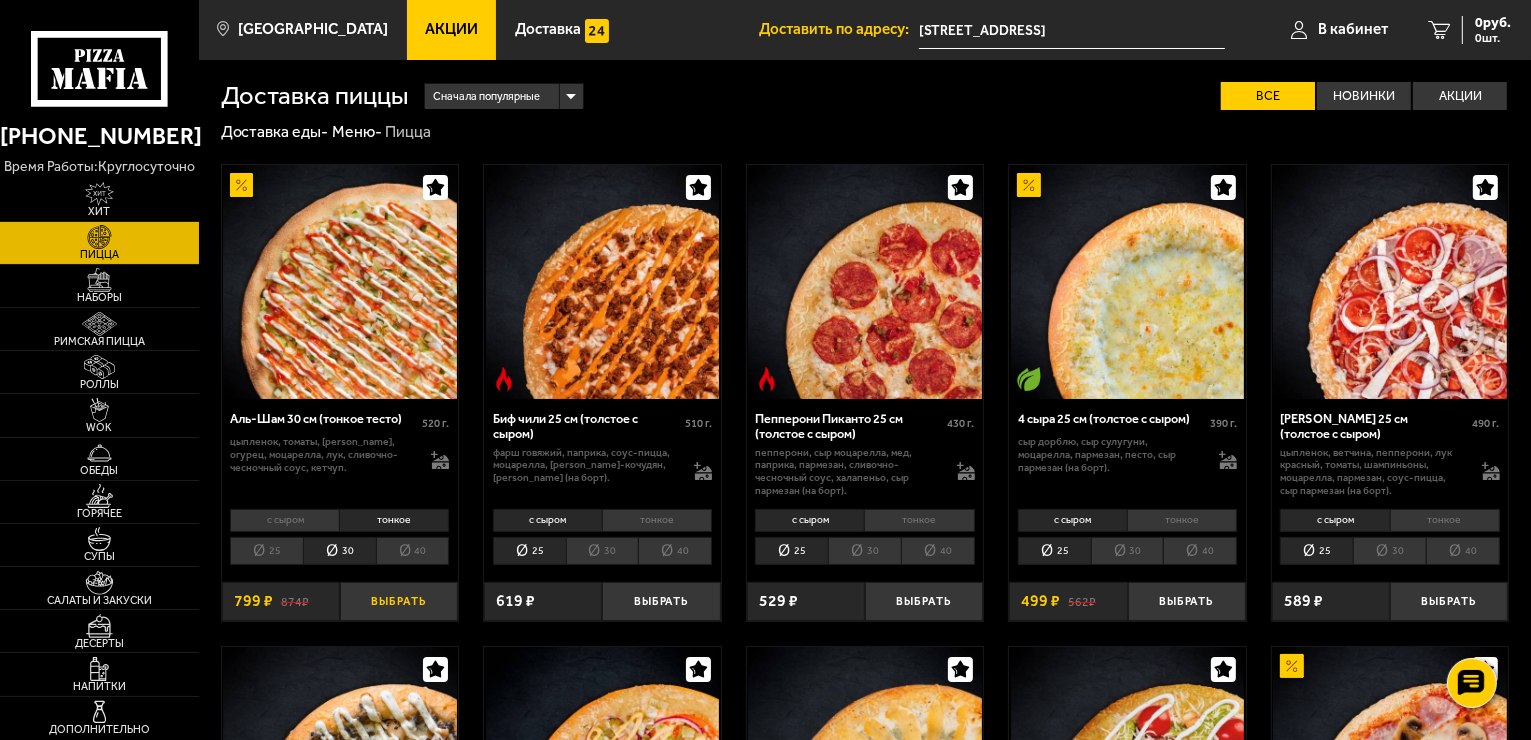 click on "Выбрать" at bounding box center [399, 601] 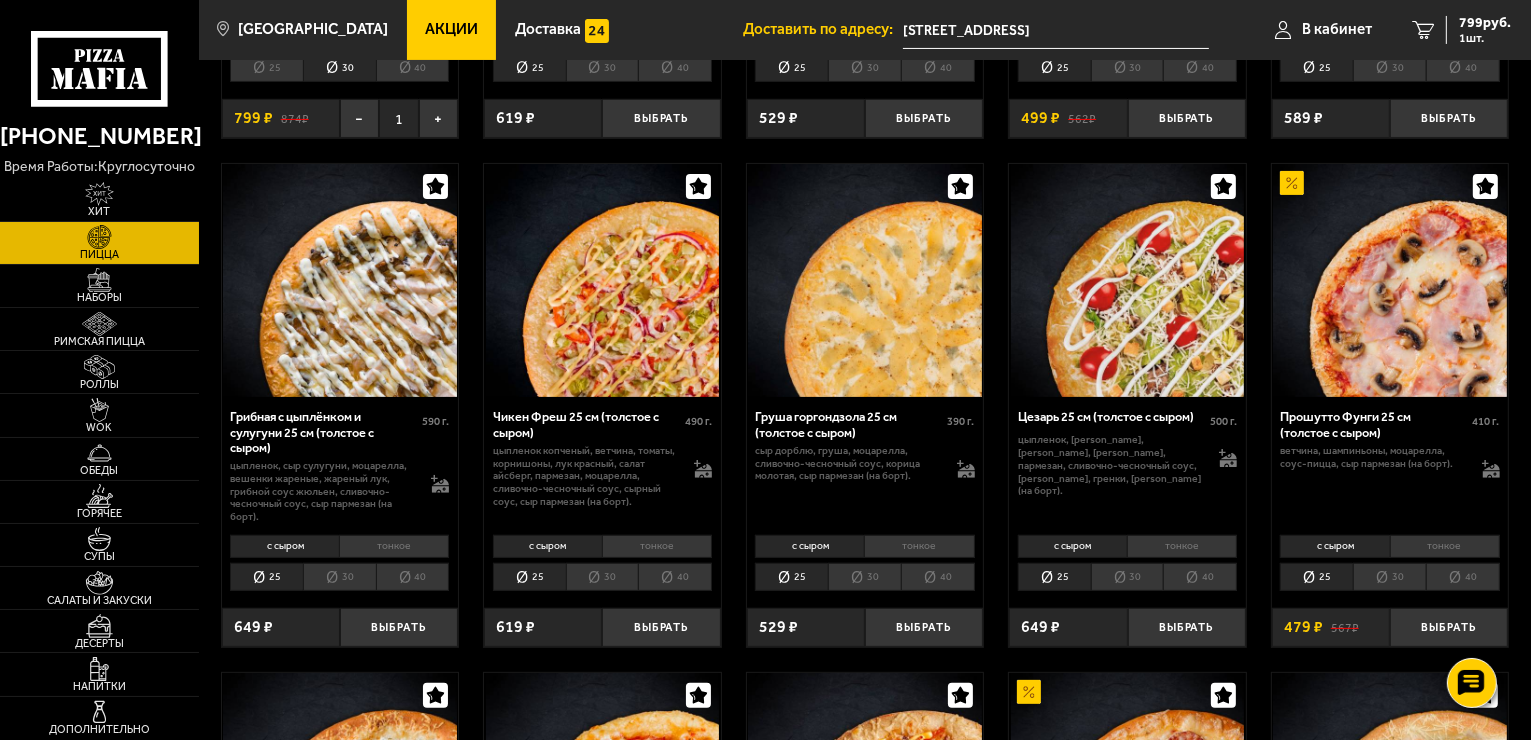scroll, scrollTop: 600, scrollLeft: 0, axis: vertical 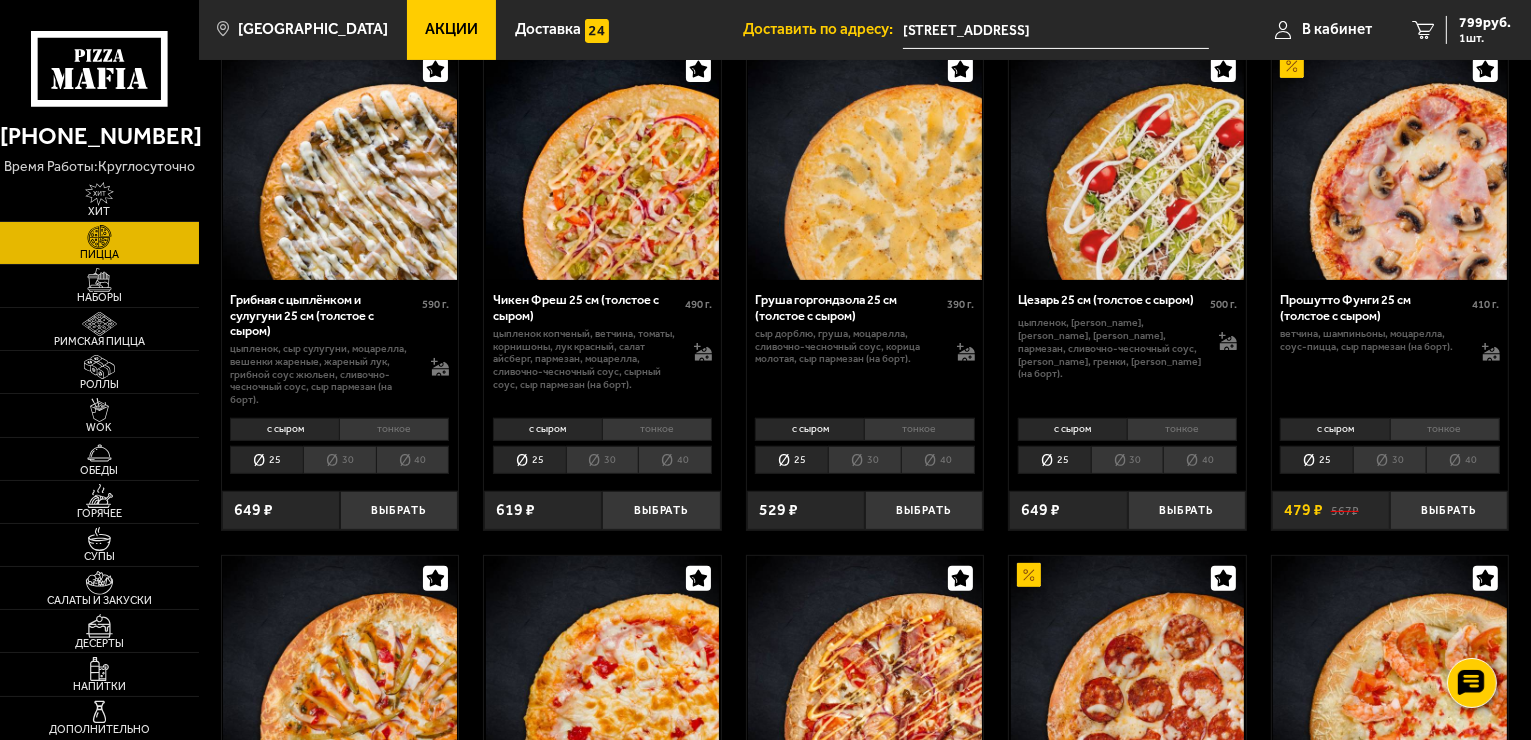 click on "30" at bounding box center [602, 460] 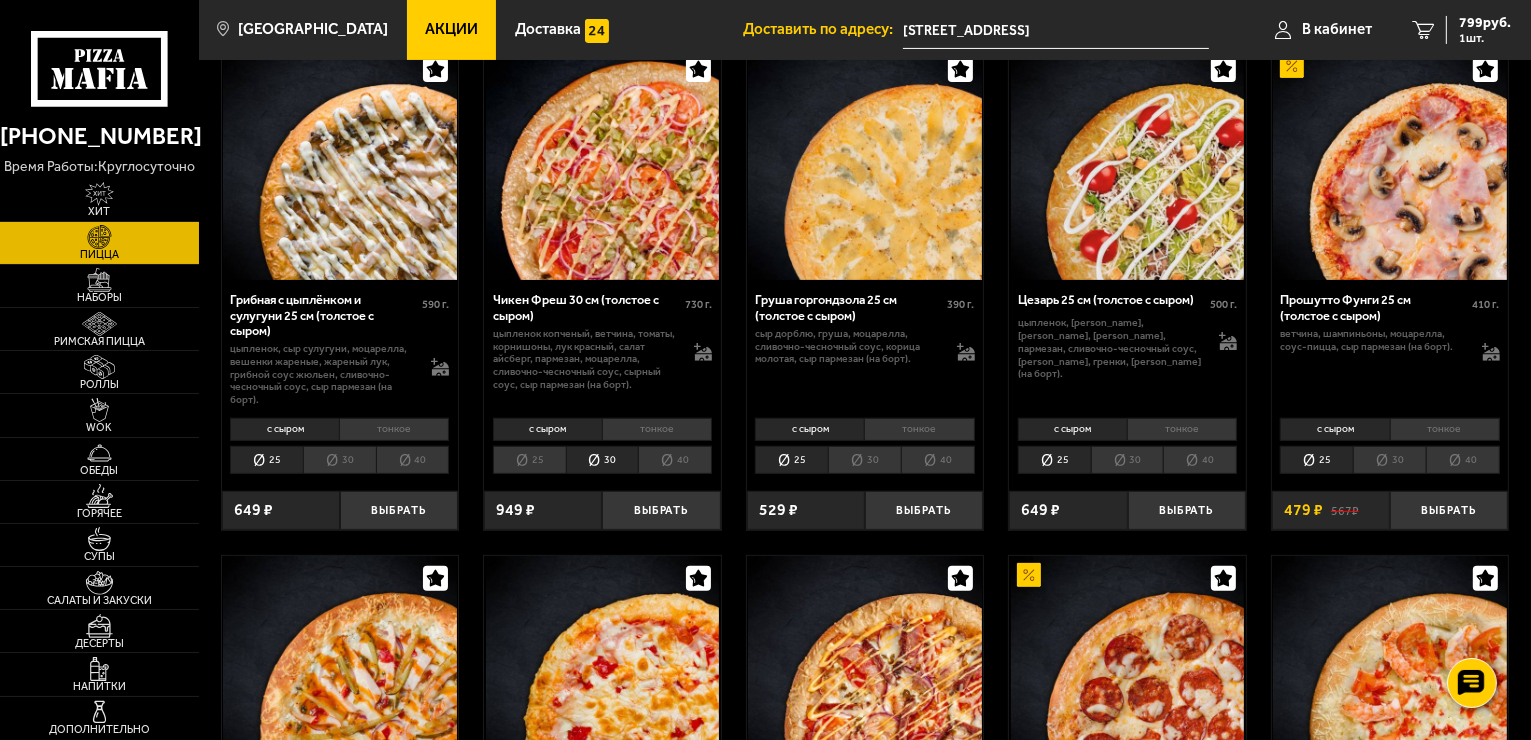 click on "тонкое" at bounding box center [657, 429] 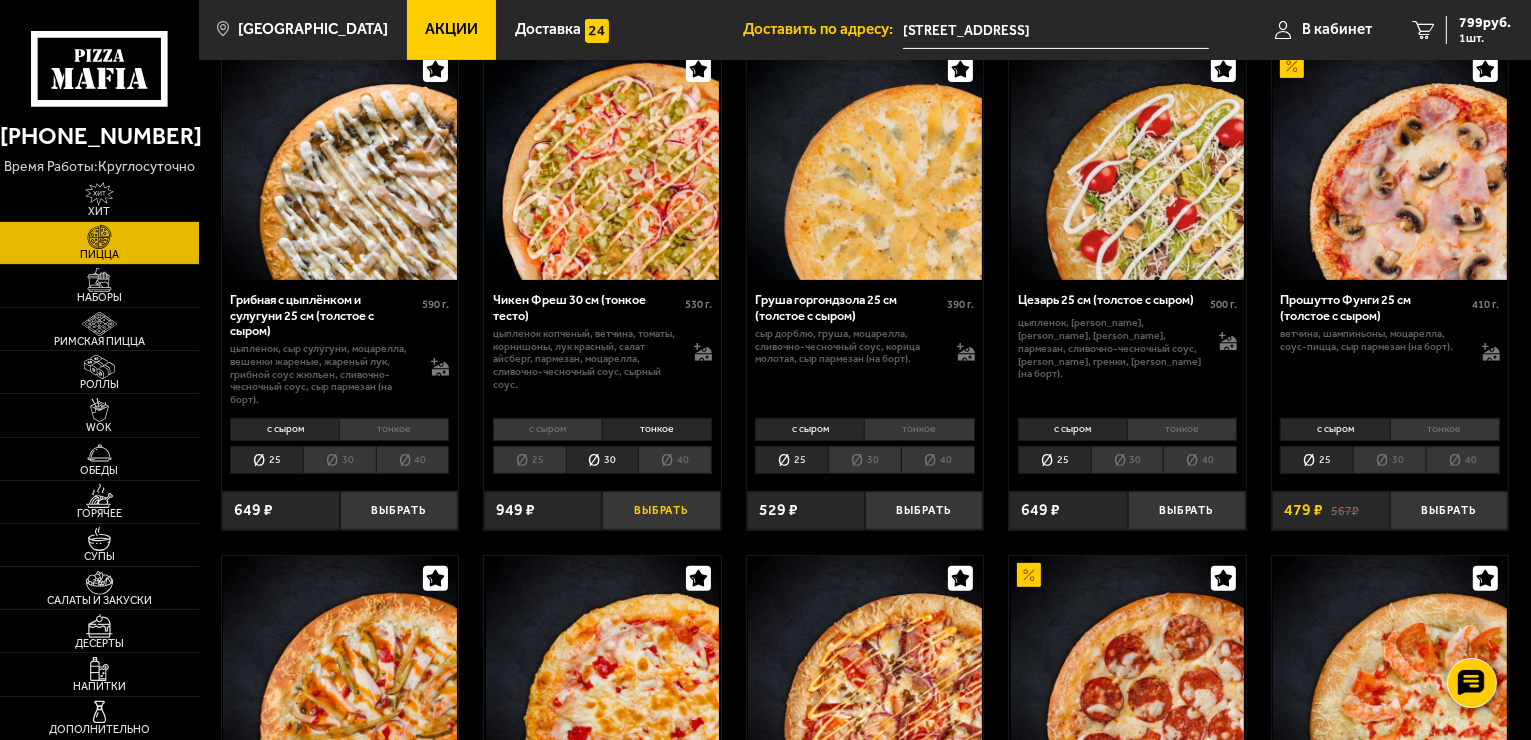 click on "Выбрать" at bounding box center [661, 510] 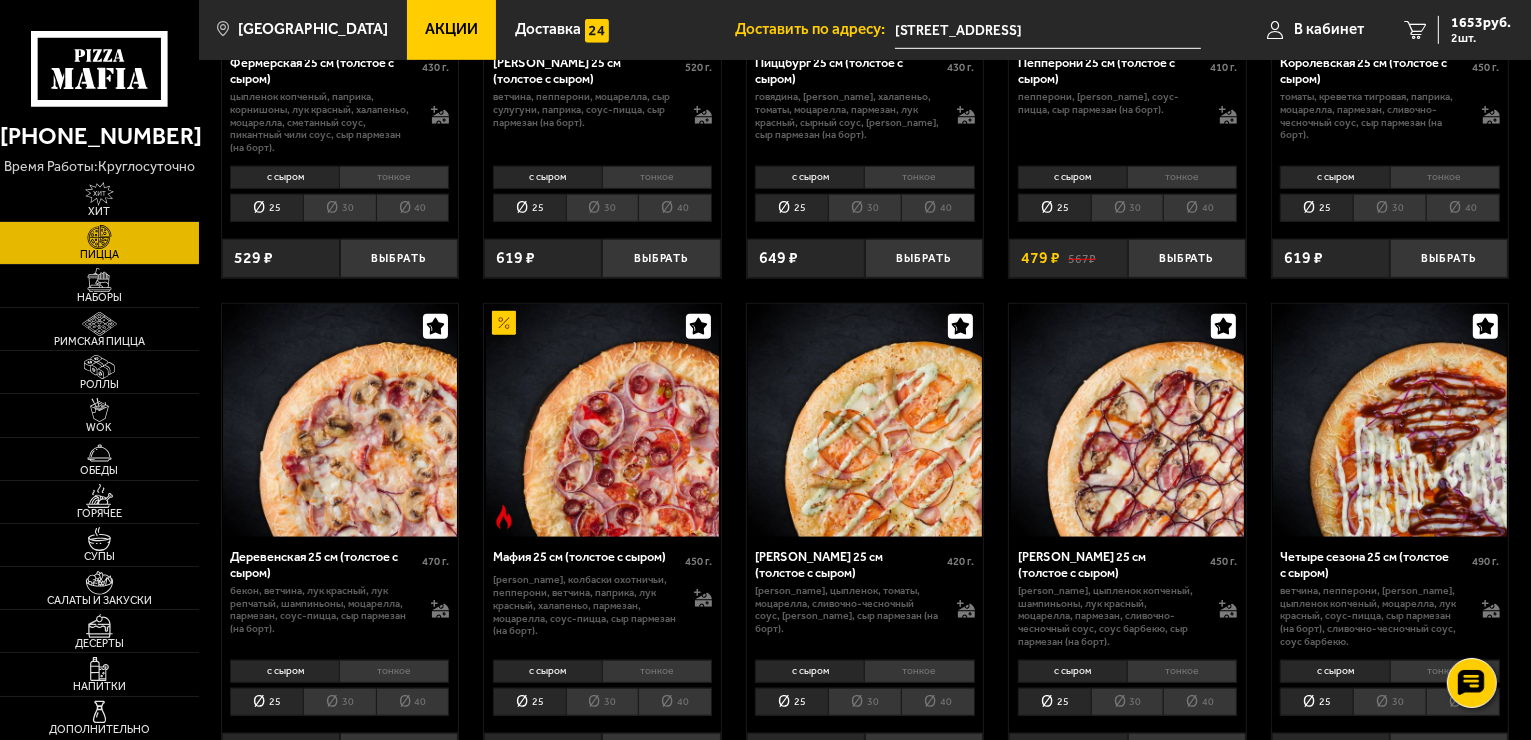 scroll, scrollTop: 1600, scrollLeft: 0, axis: vertical 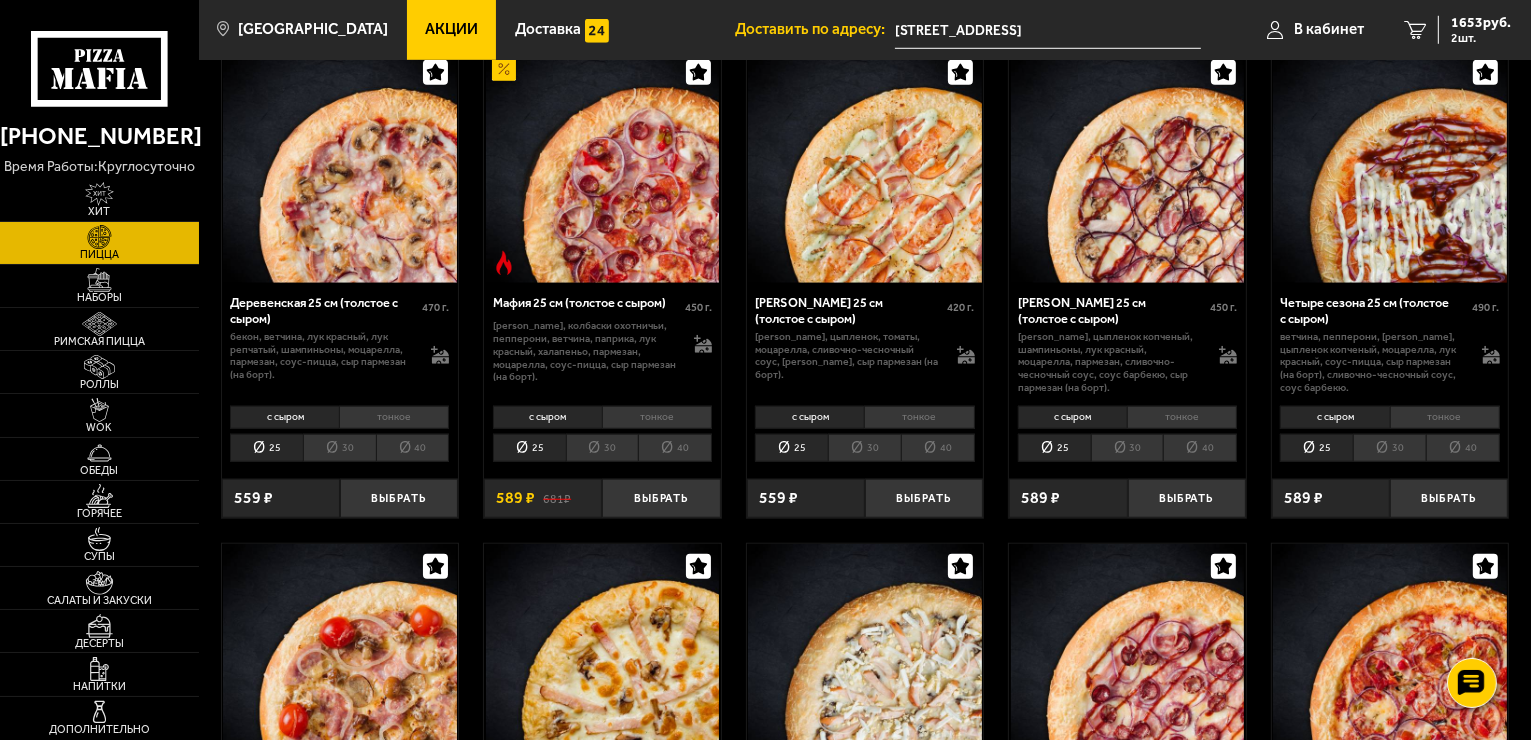 click on "30" at bounding box center [602, 448] 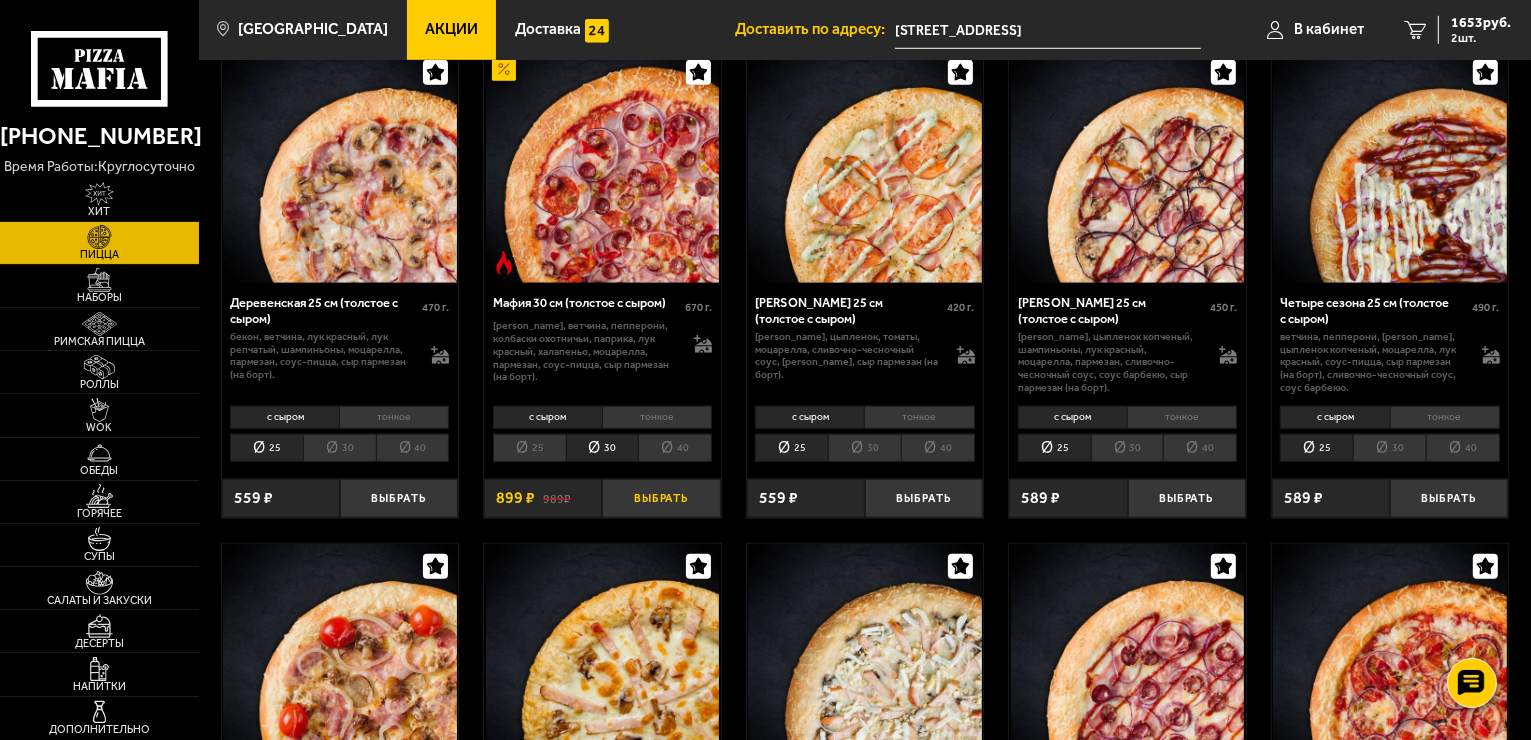 click on "Выбрать" at bounding box center (661, 498) 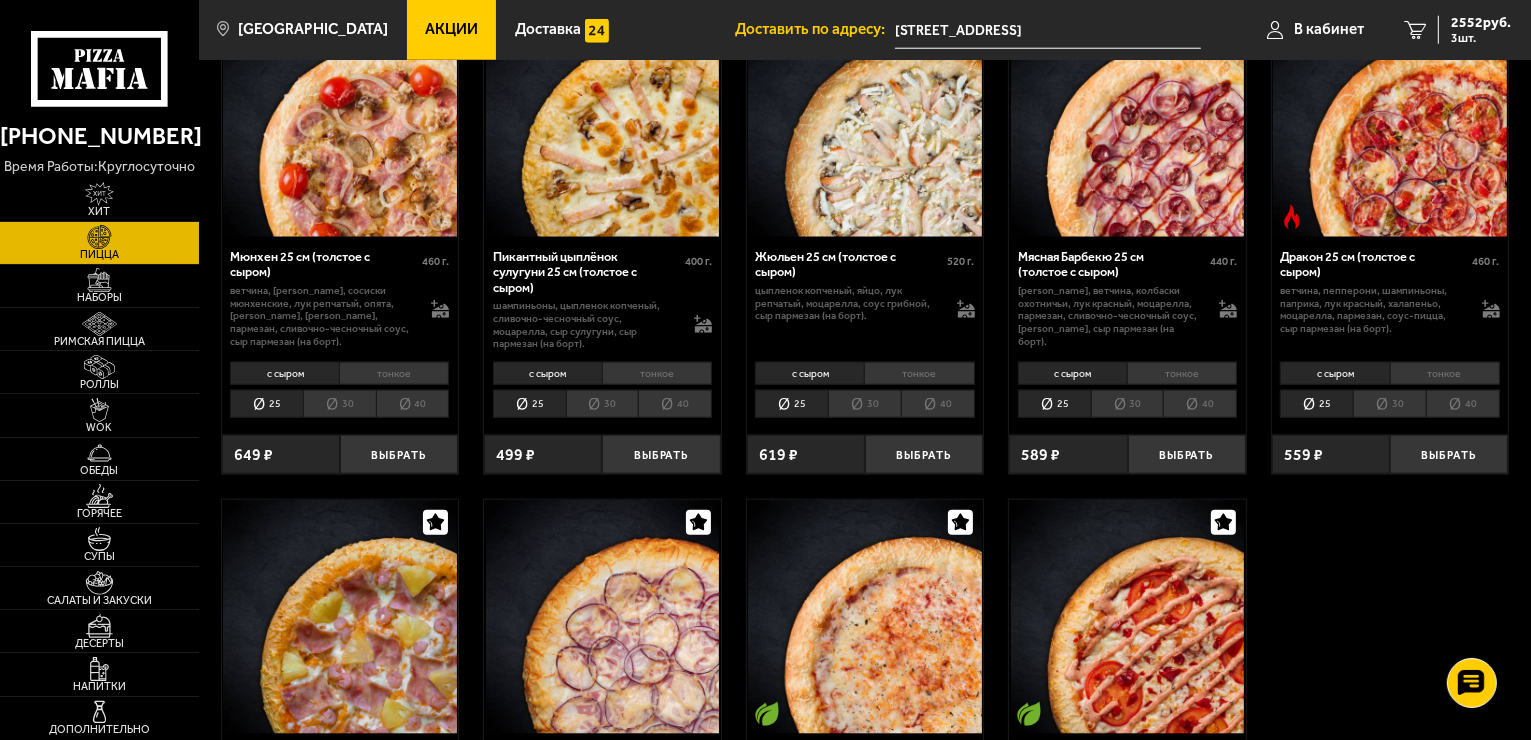 scroll, scrollTop: 2200, scrollLeft: 0, axis: vertical 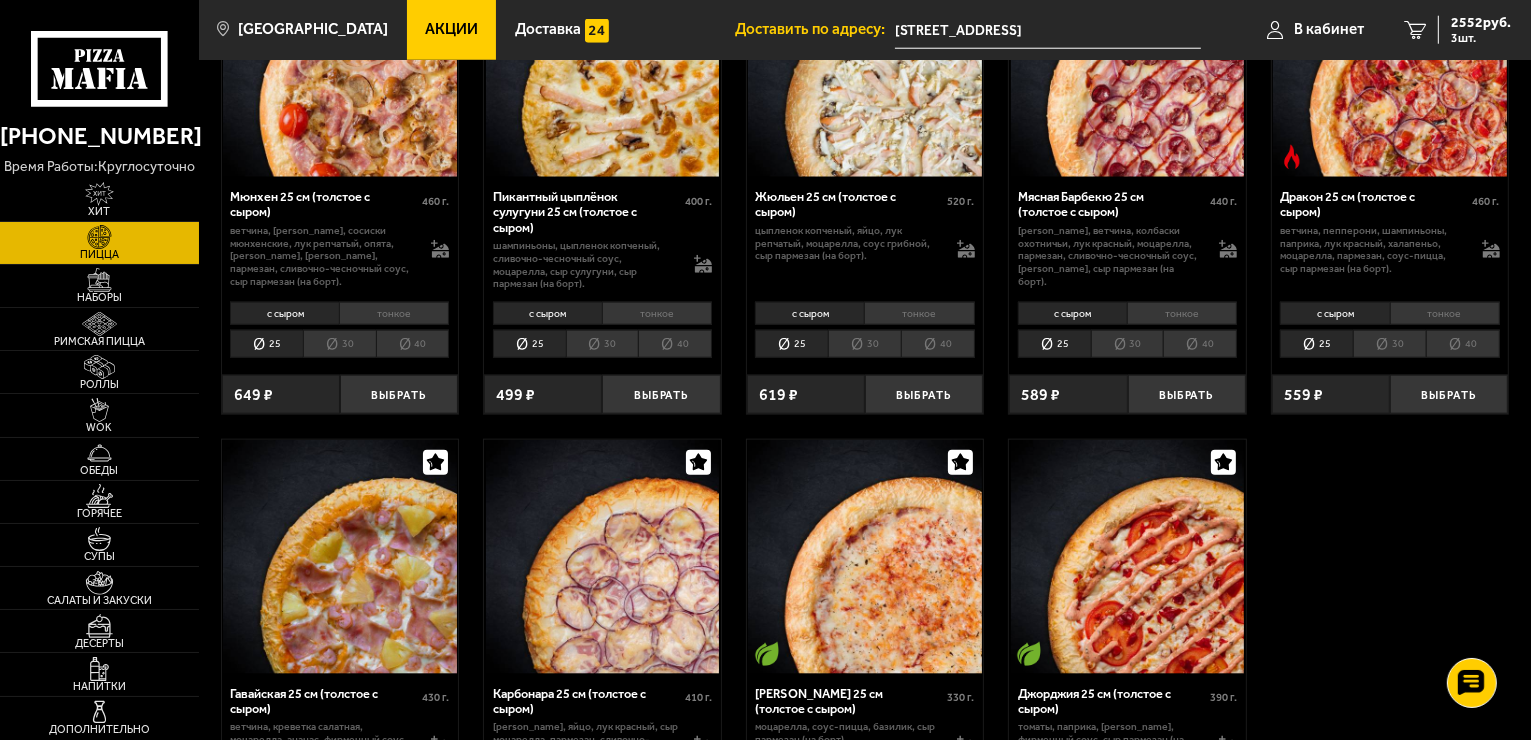 click on "30" at bounding box center (864, 344) 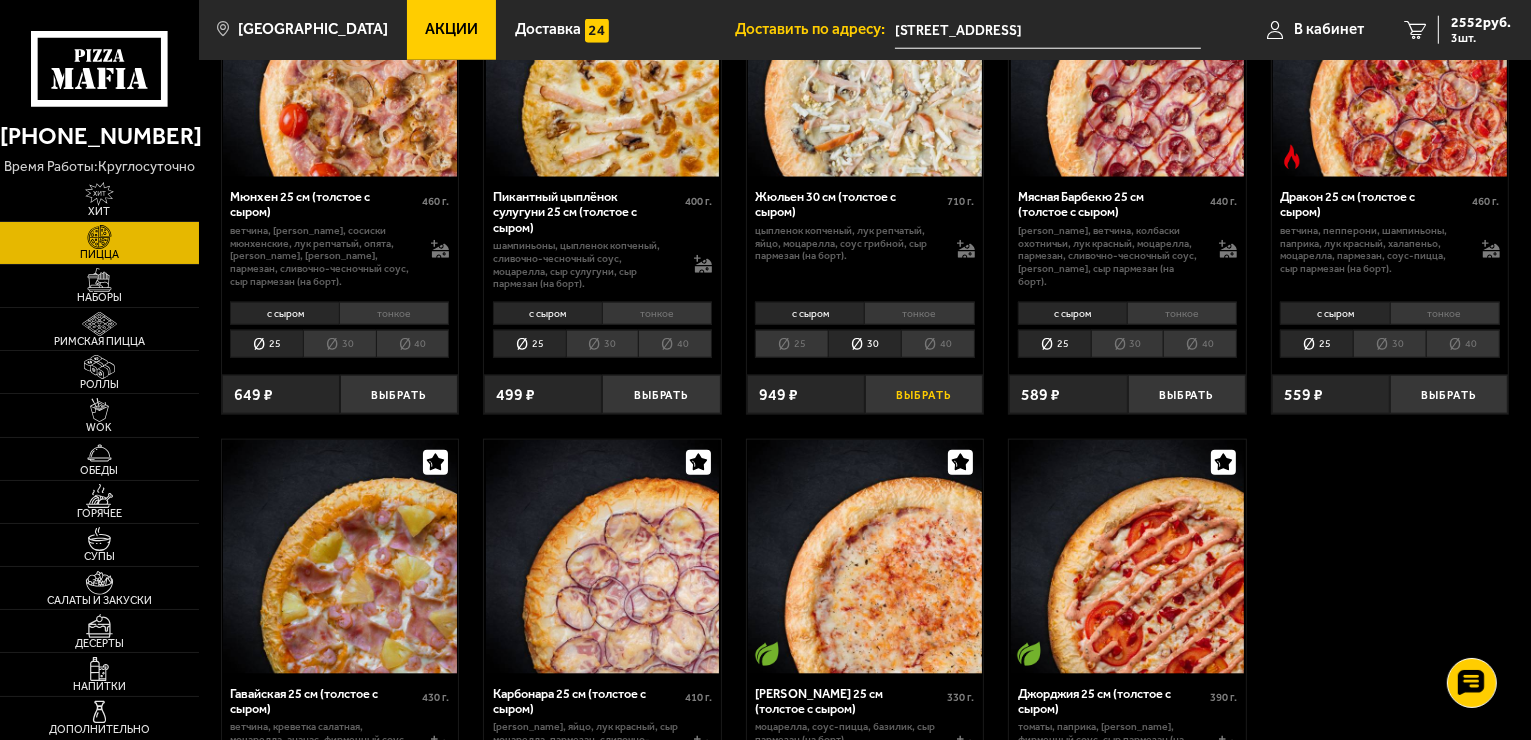 click on "Выбрать" at bounding box center [924, 394] 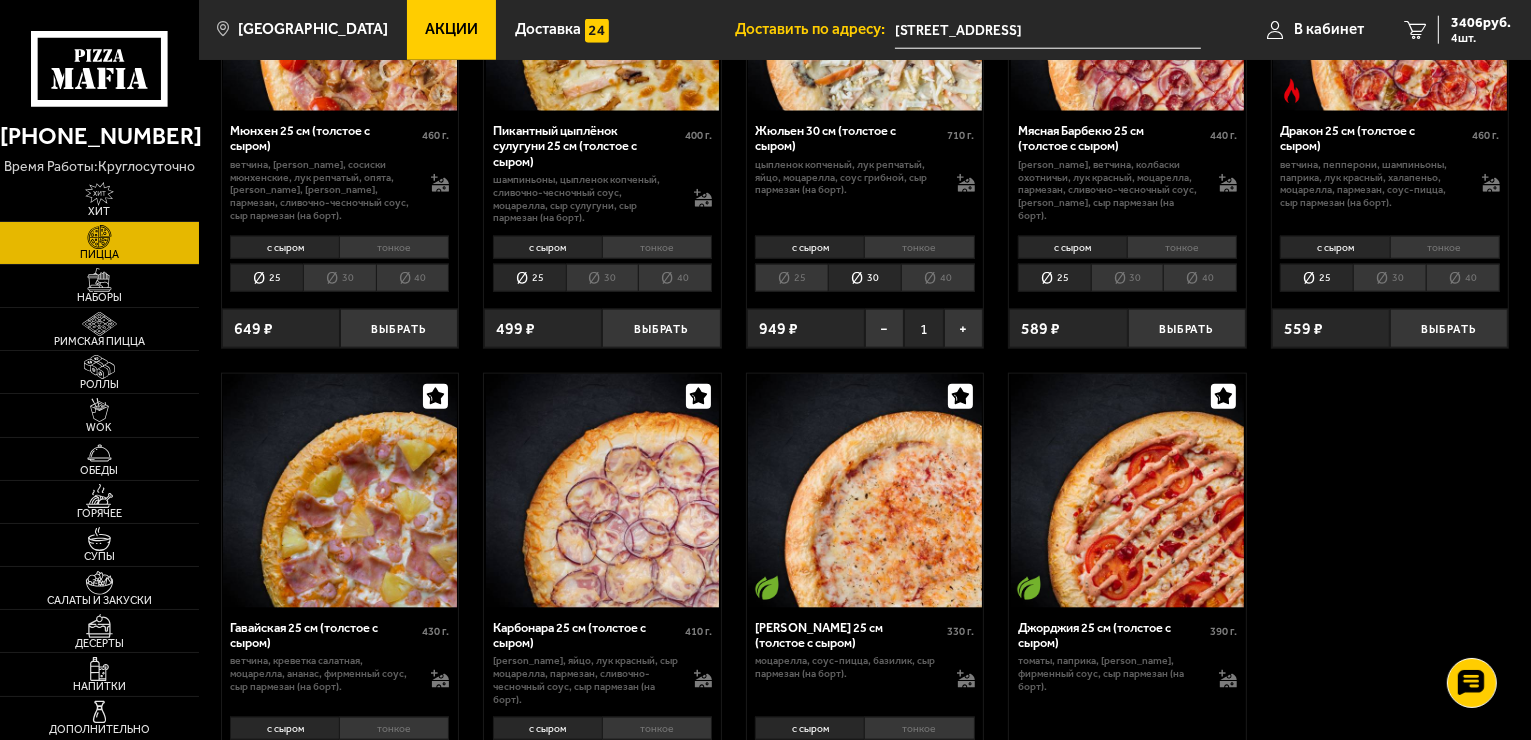 scroll, scrollTop: 2000, scrollLeft: 0, axis: vertical 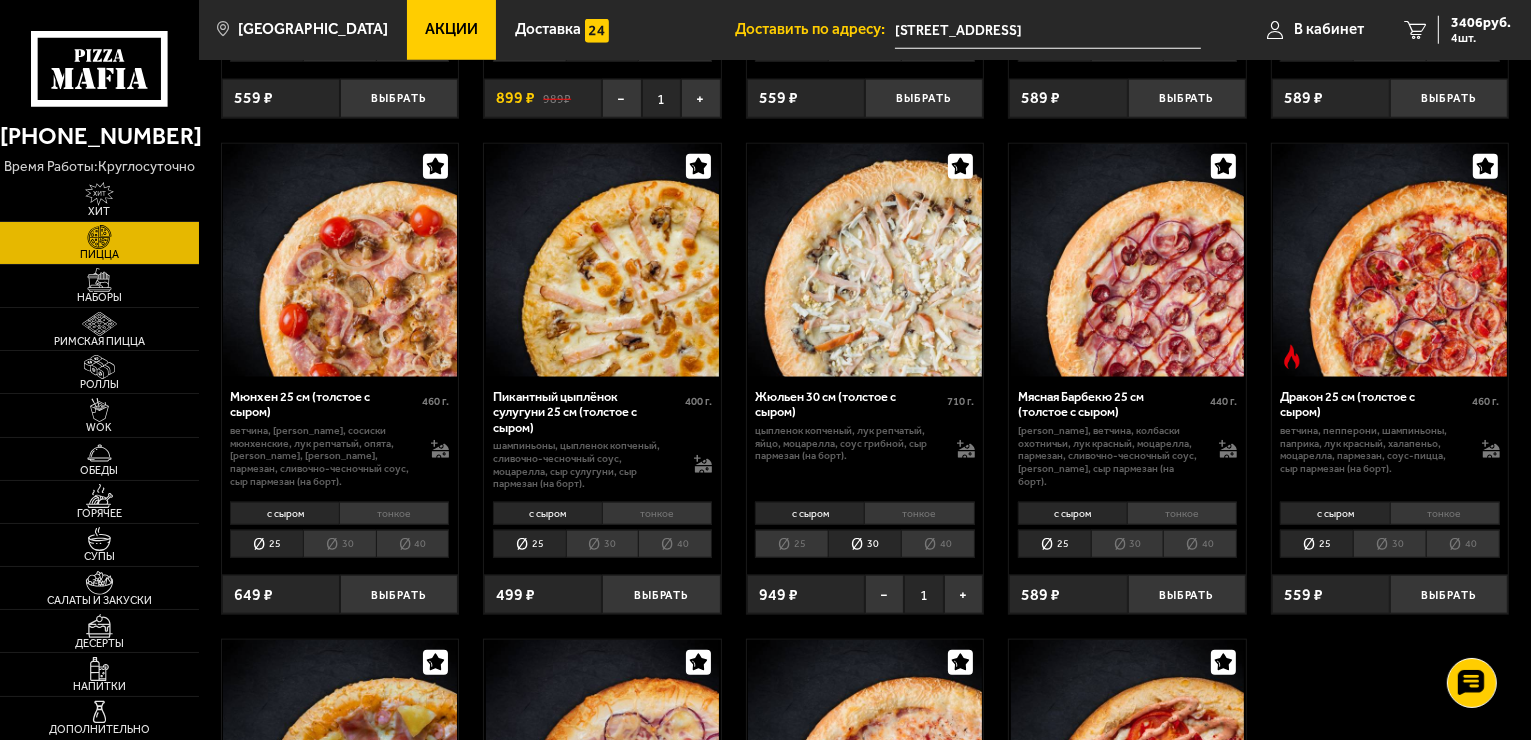 click on "30" at bounding box center (1389, 544) 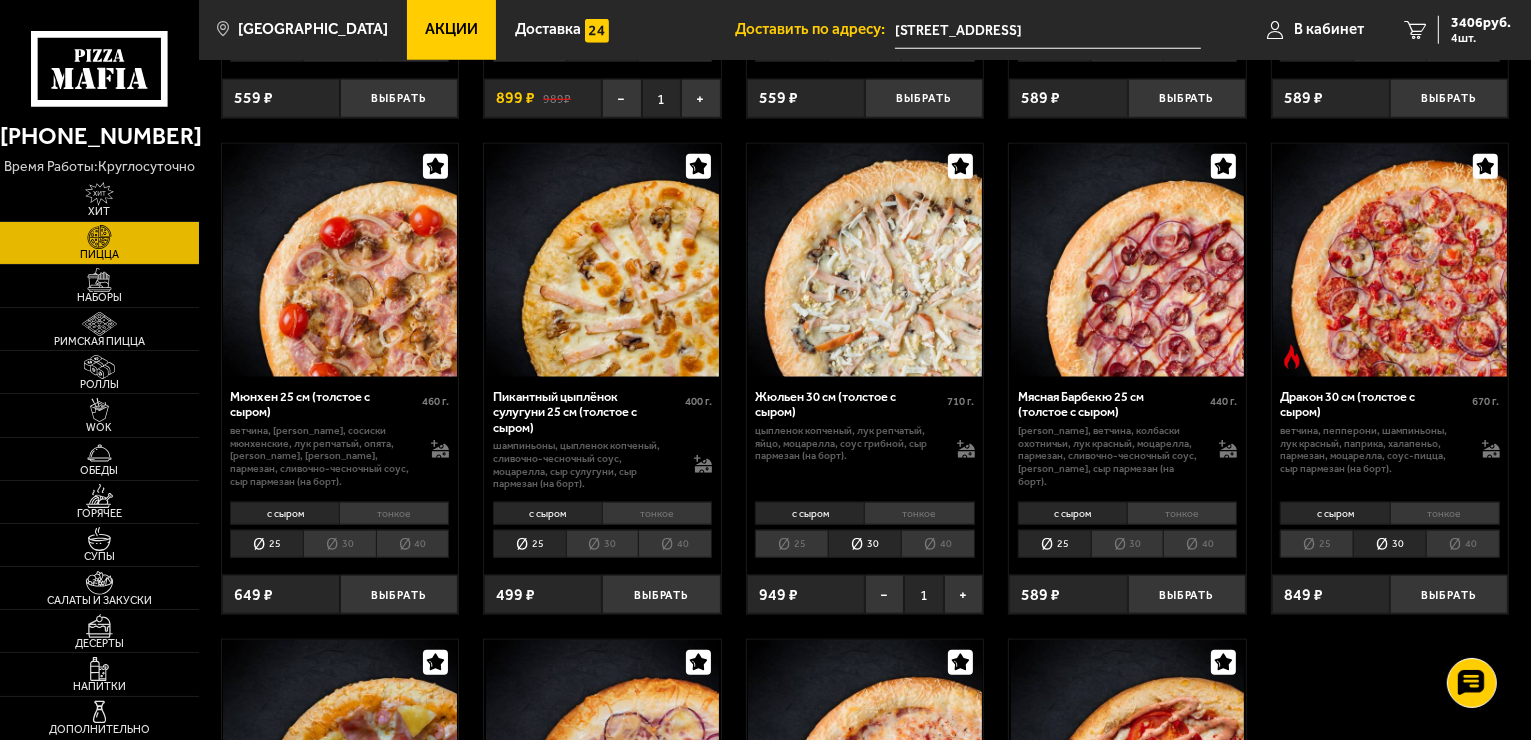 click on "30" at bounding box center (339, 544) 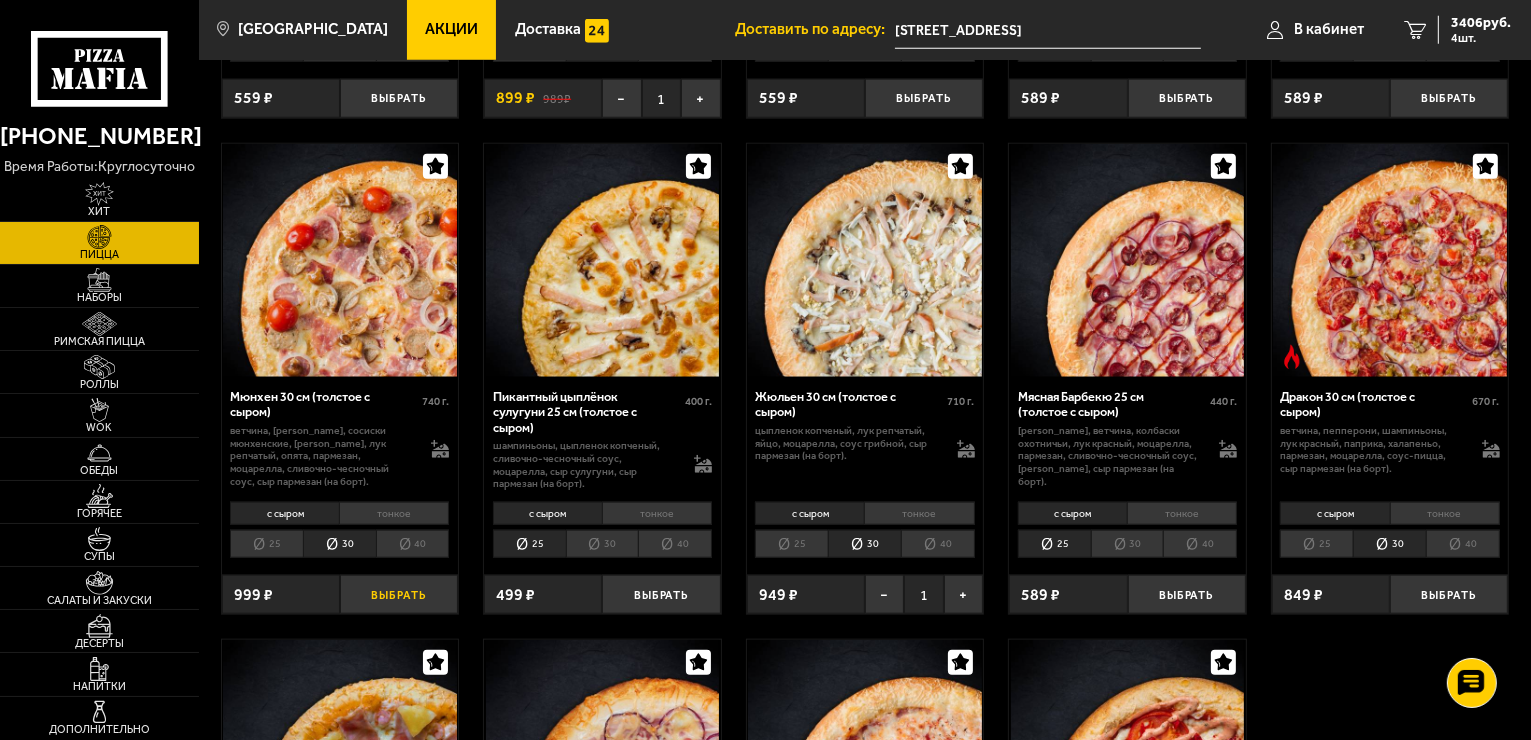 click on "Выбрать" at bounding box center (399, 594) 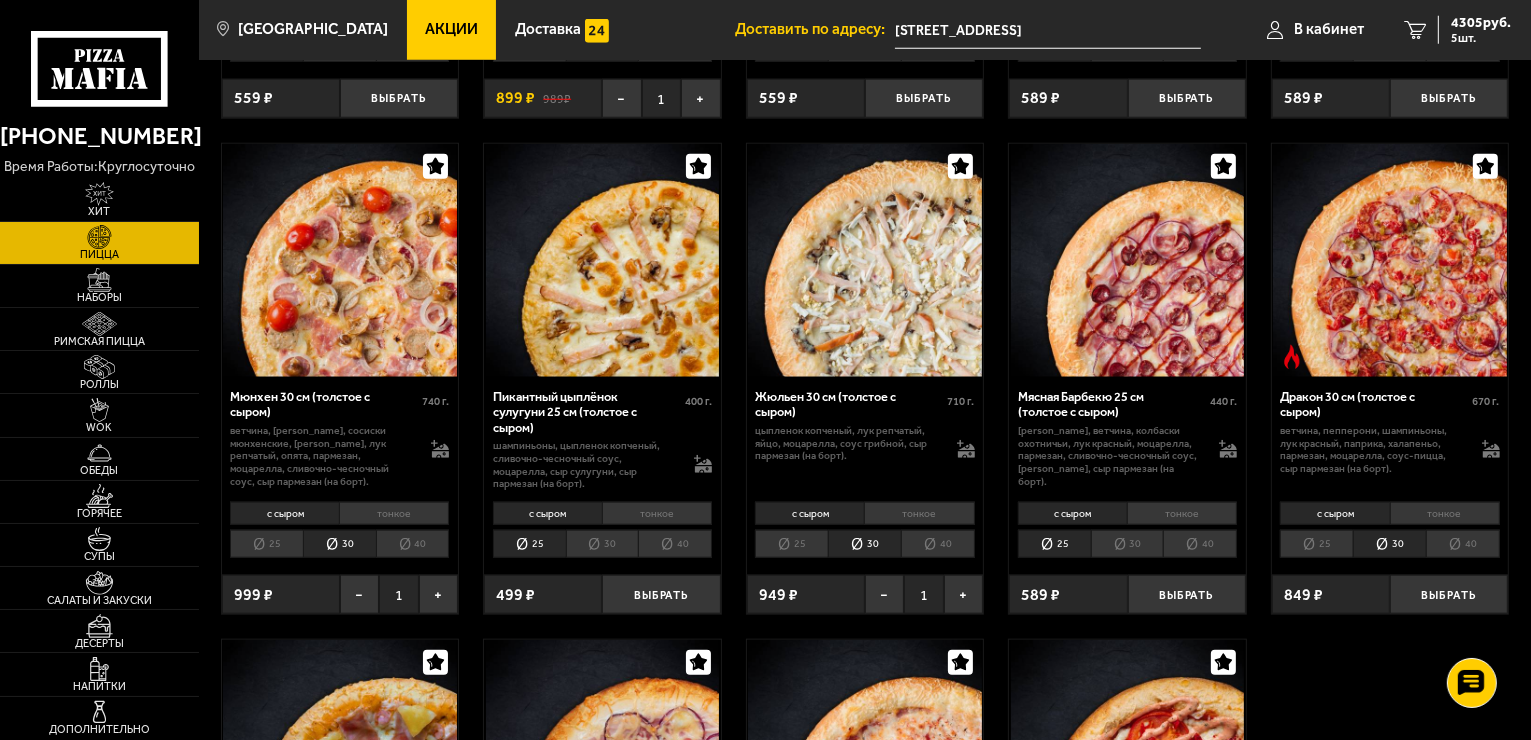 click on "Доставить по адресу:" at bounding box center (815, 29) 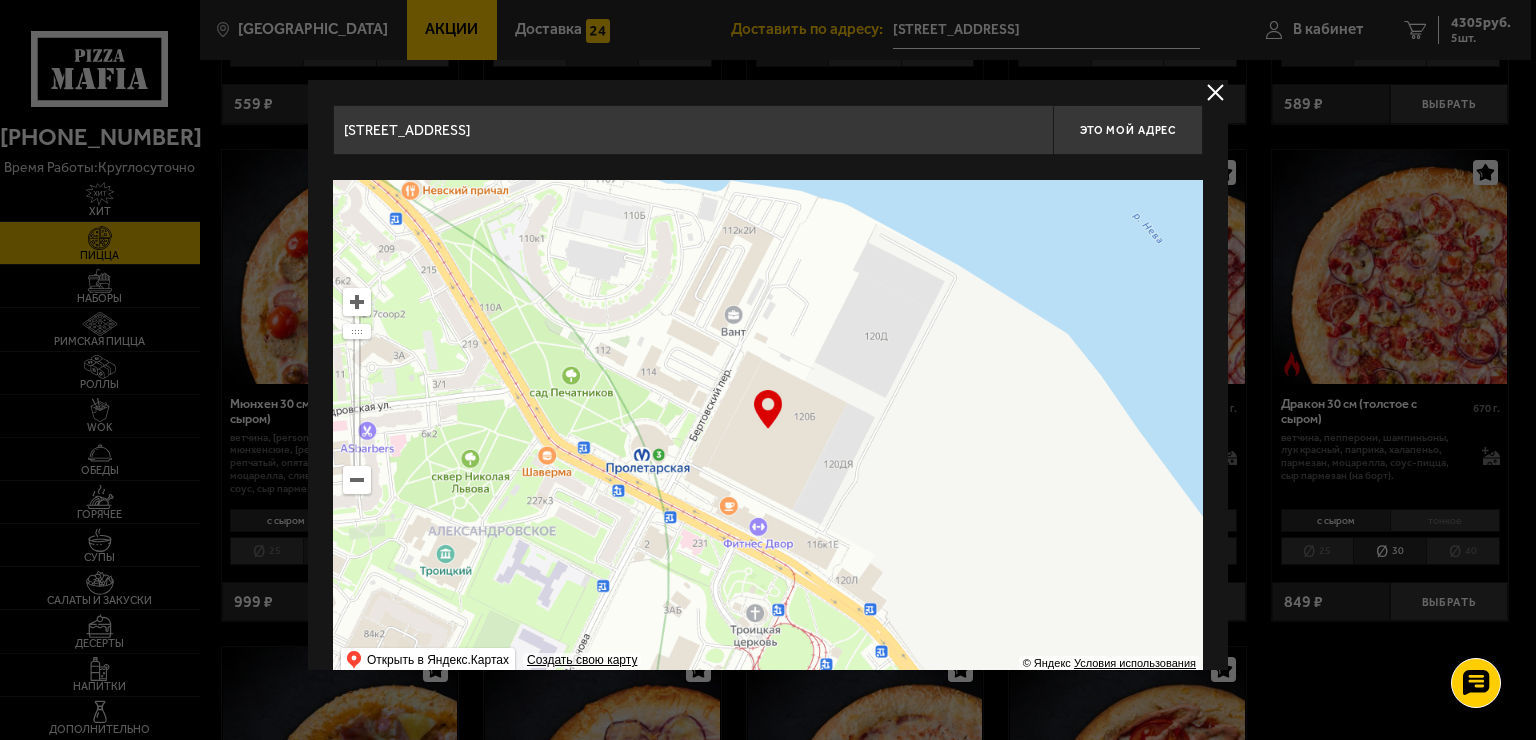 drag, startPoint x: 589, startPoint y: 133, endPoint x: 327, endPoint y: 142, distance: 262.15454 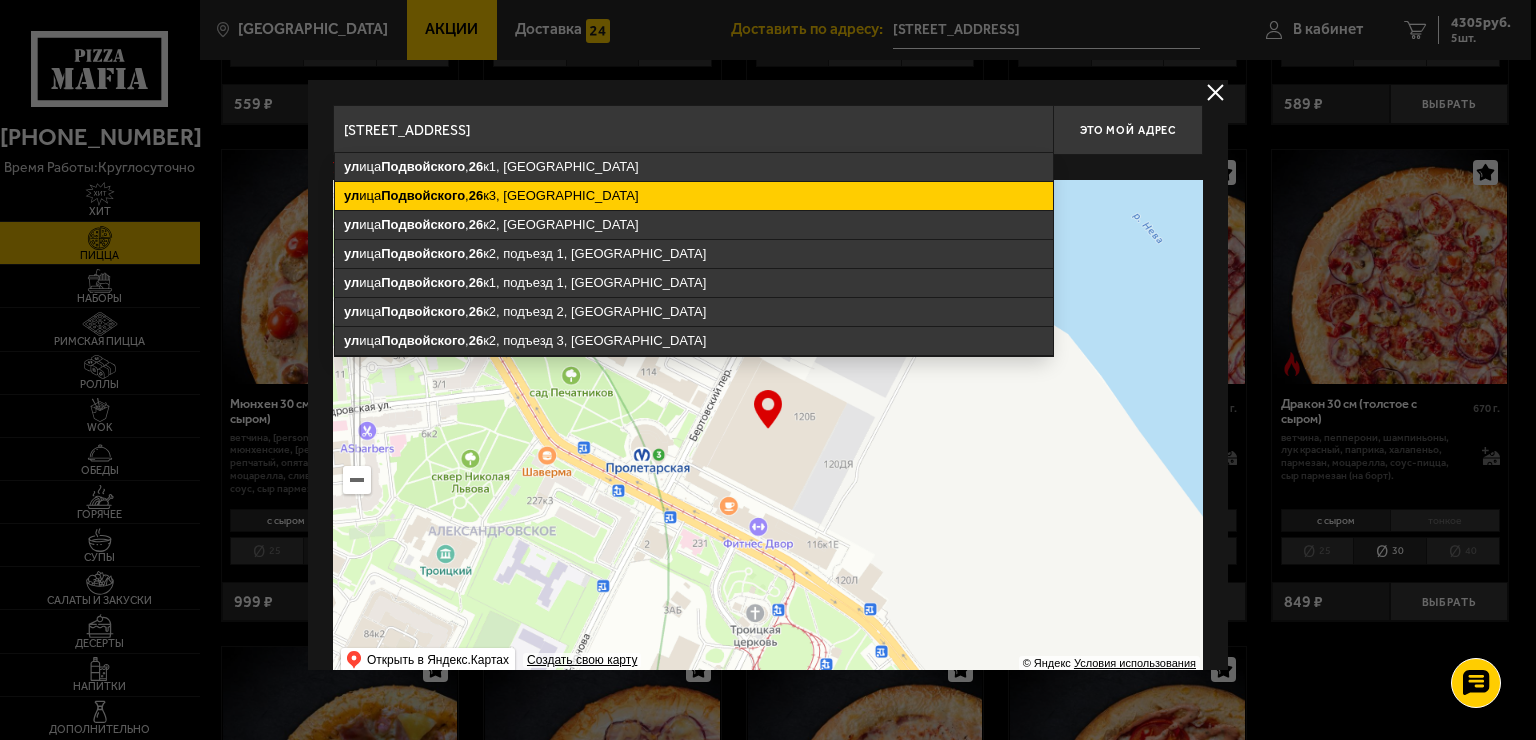 click on "ул ица  Подвойского ,  26 к3, Санкт-Петербург" at bounding box center (694, 196) 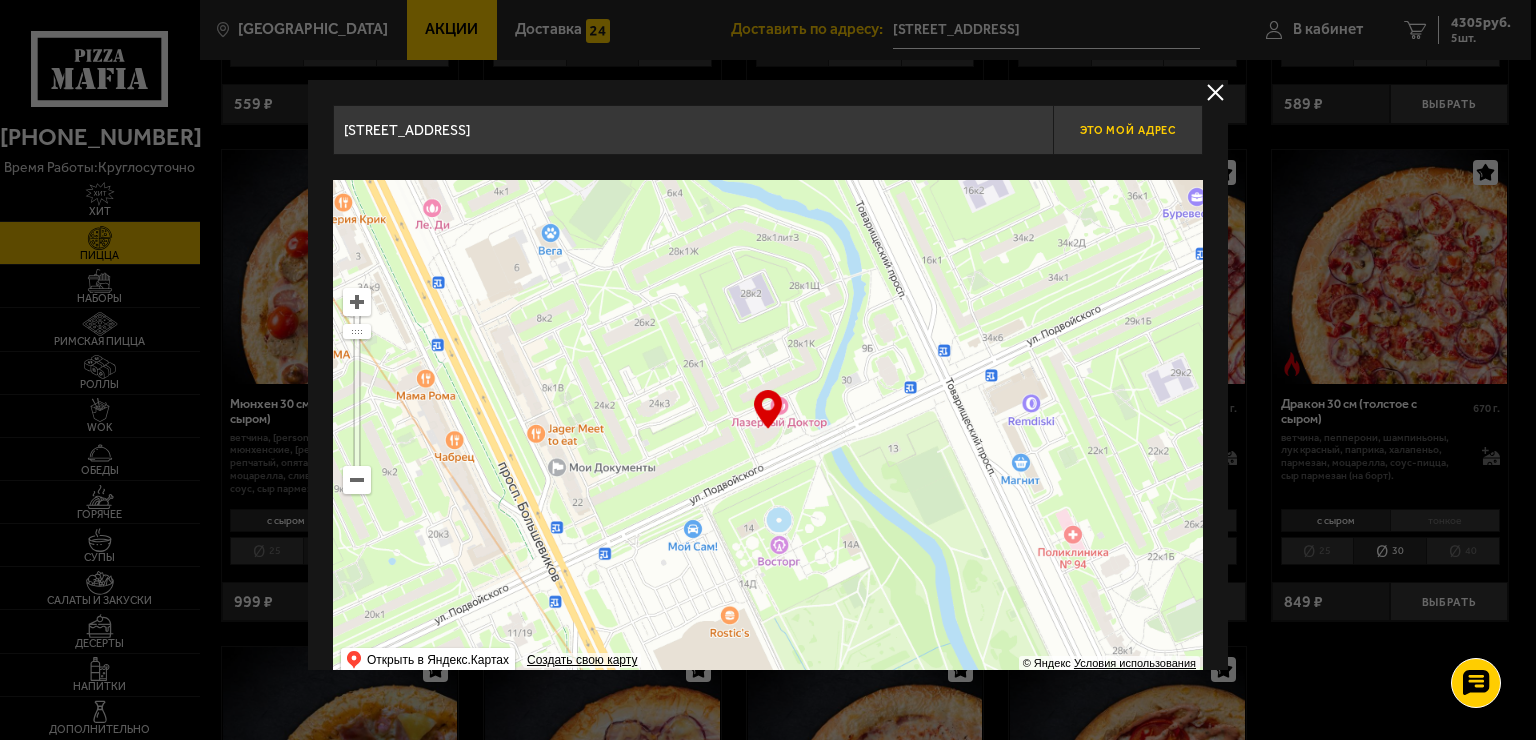 click on "Это мой адрес" at bounding box center (1128, 130) 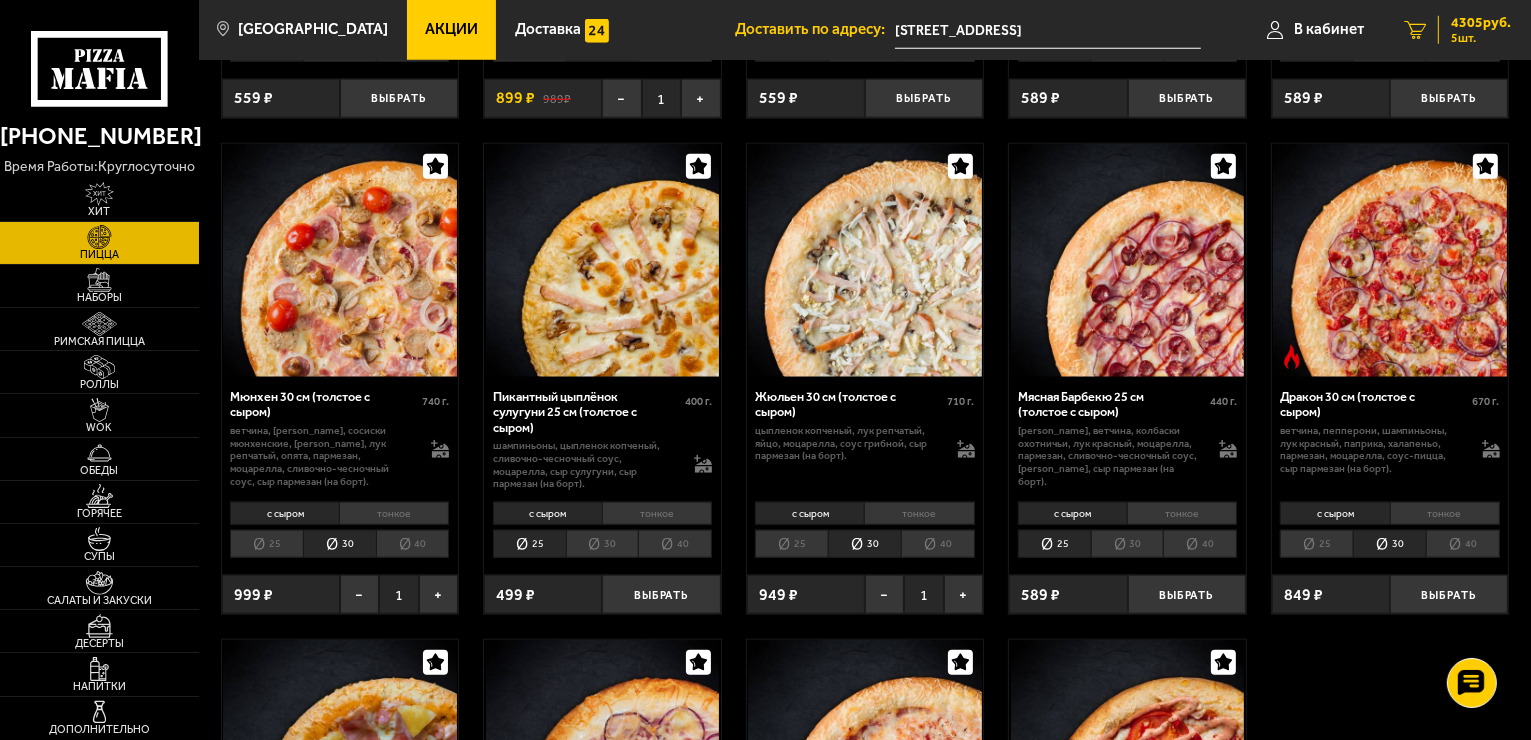 click on "4305  руб." at bounding box center [1481, 23] 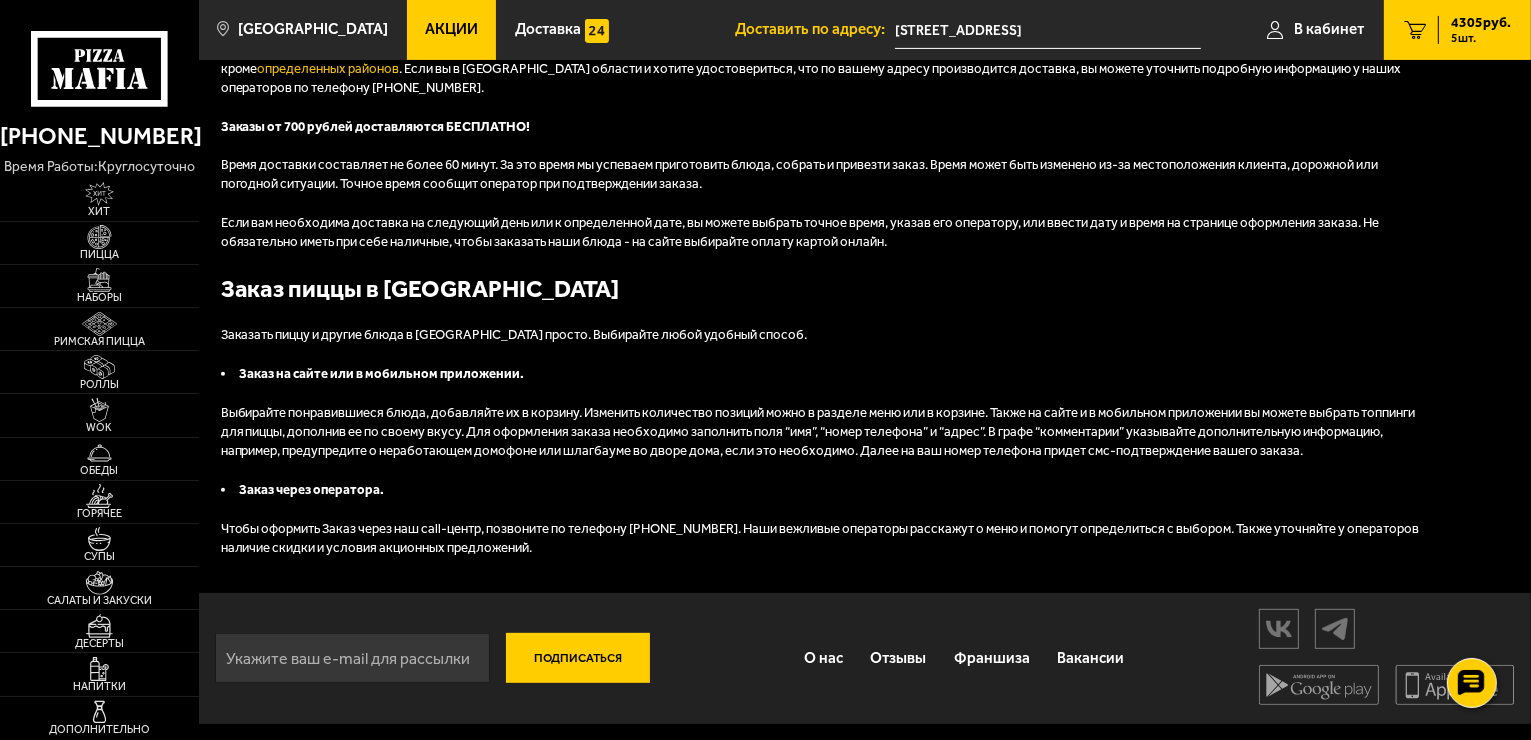 scroll, scrollTop: 0, scrollLeft: 0, axis: both 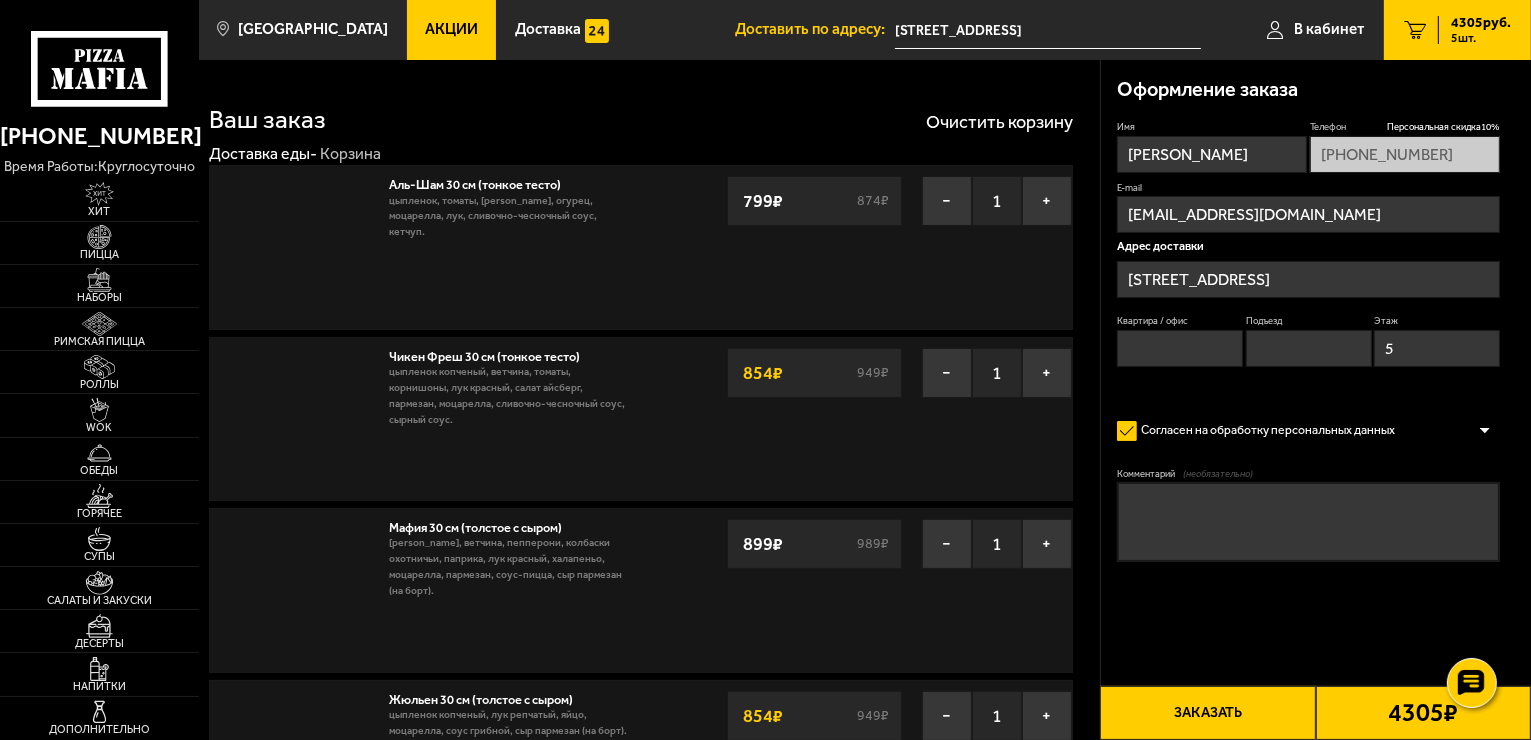 type on "улица Подвойского, 26к3" 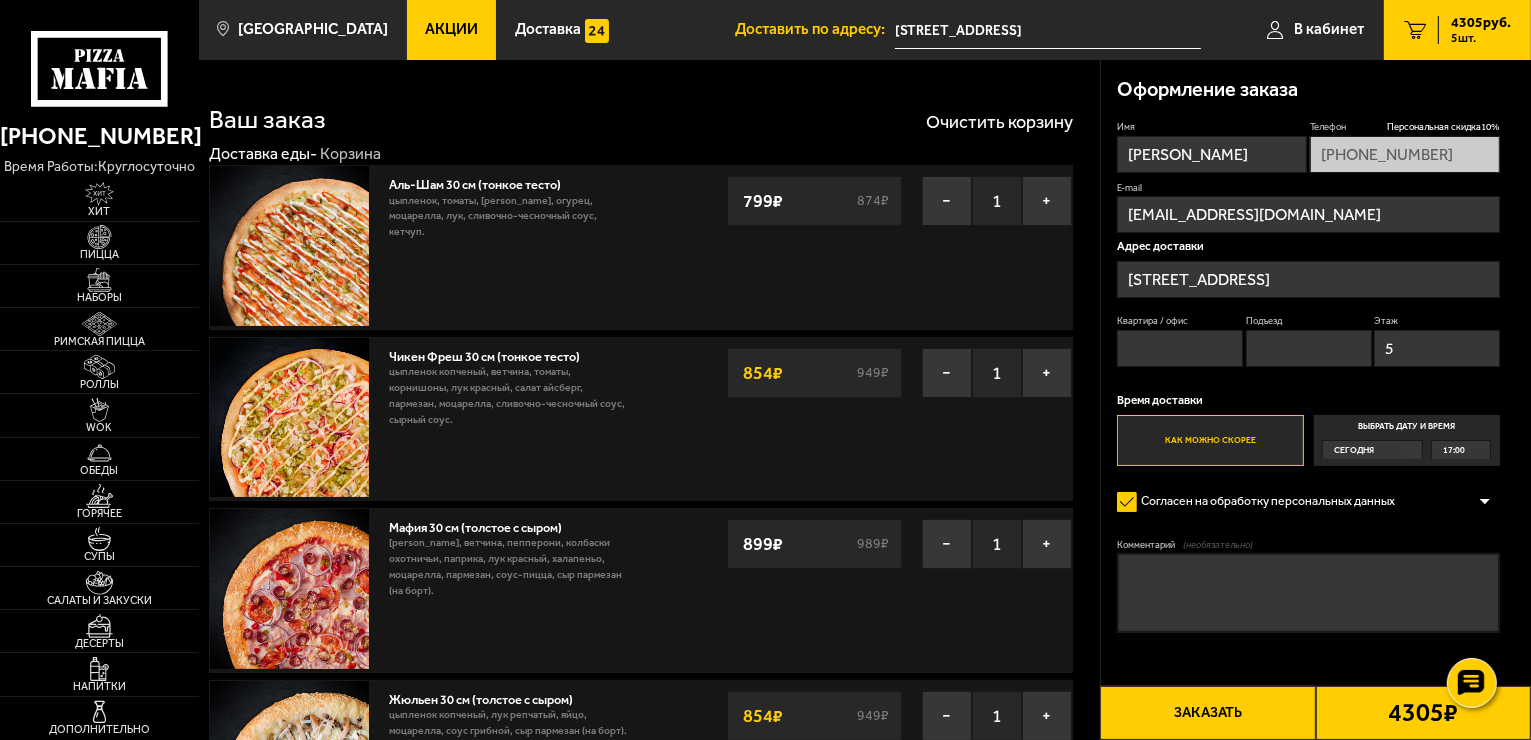 click on "Квартира / офис" at bounding box center (1180, 348) 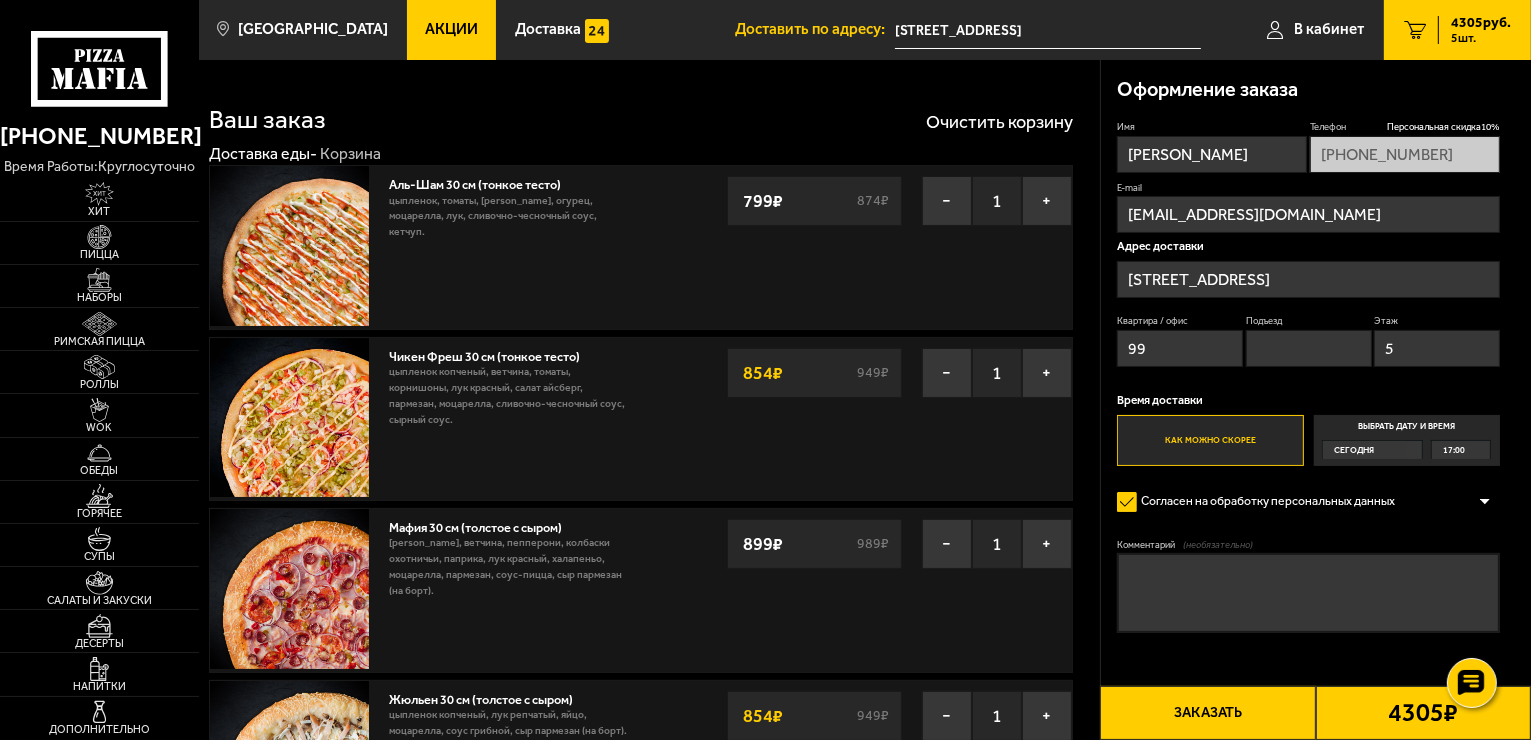 type on "99" 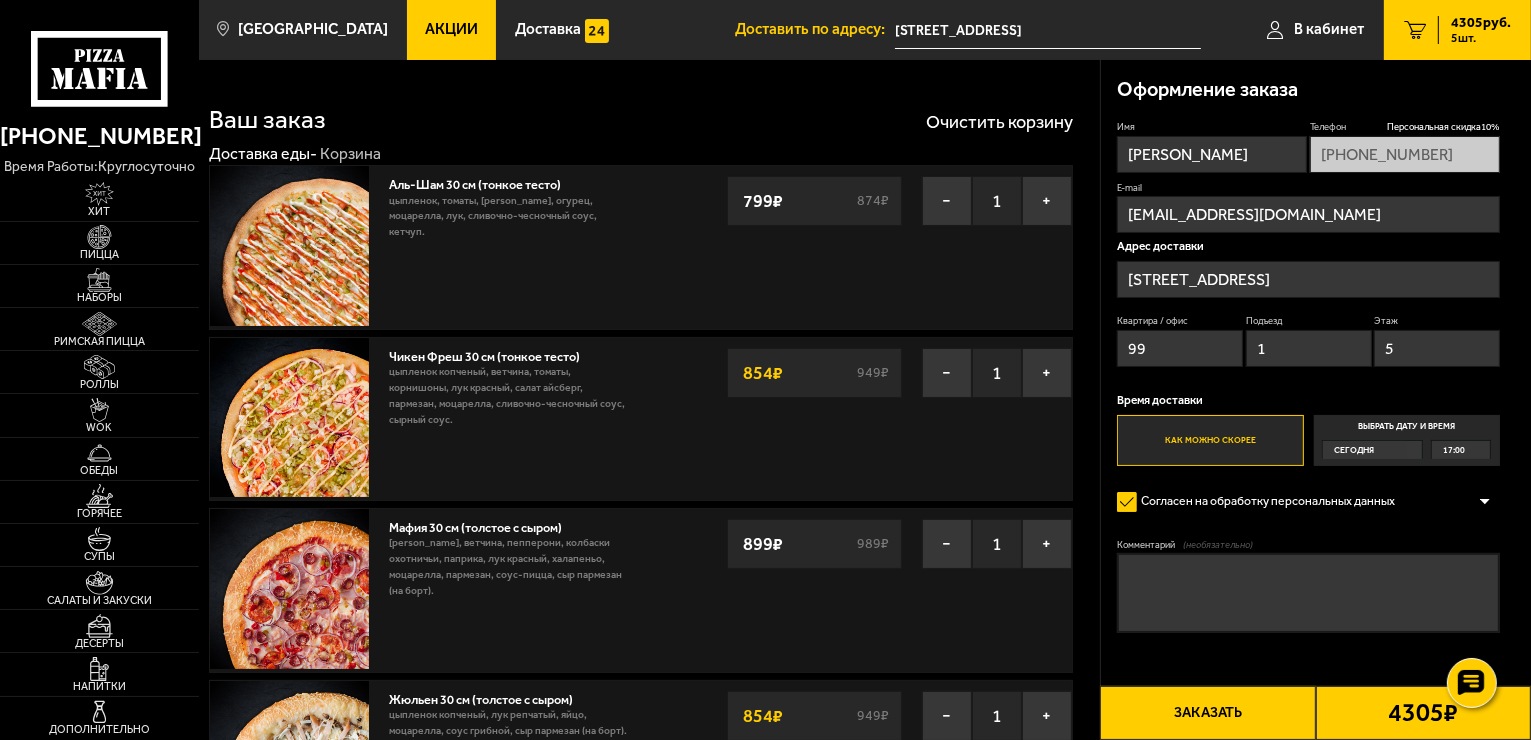 type on "1" 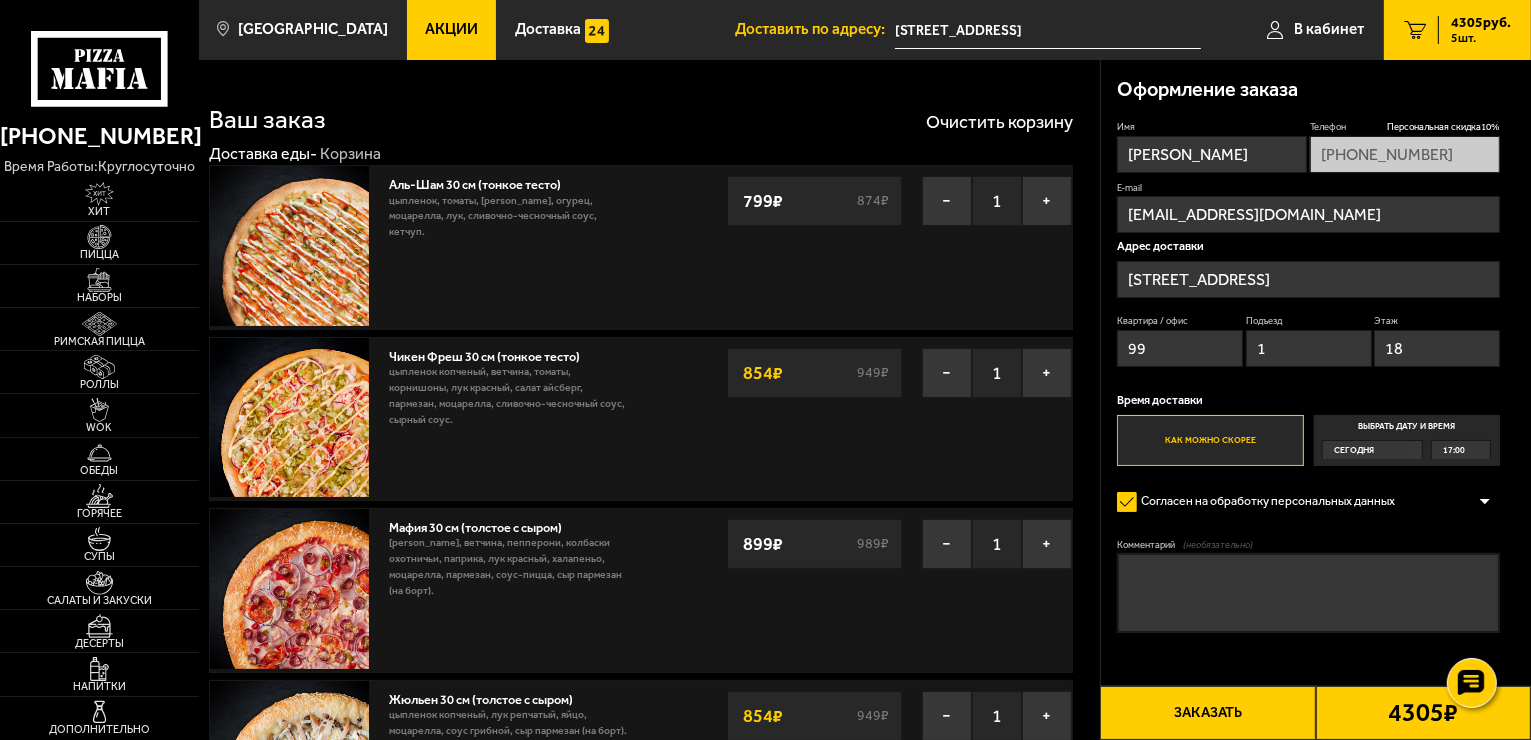 type on "18" 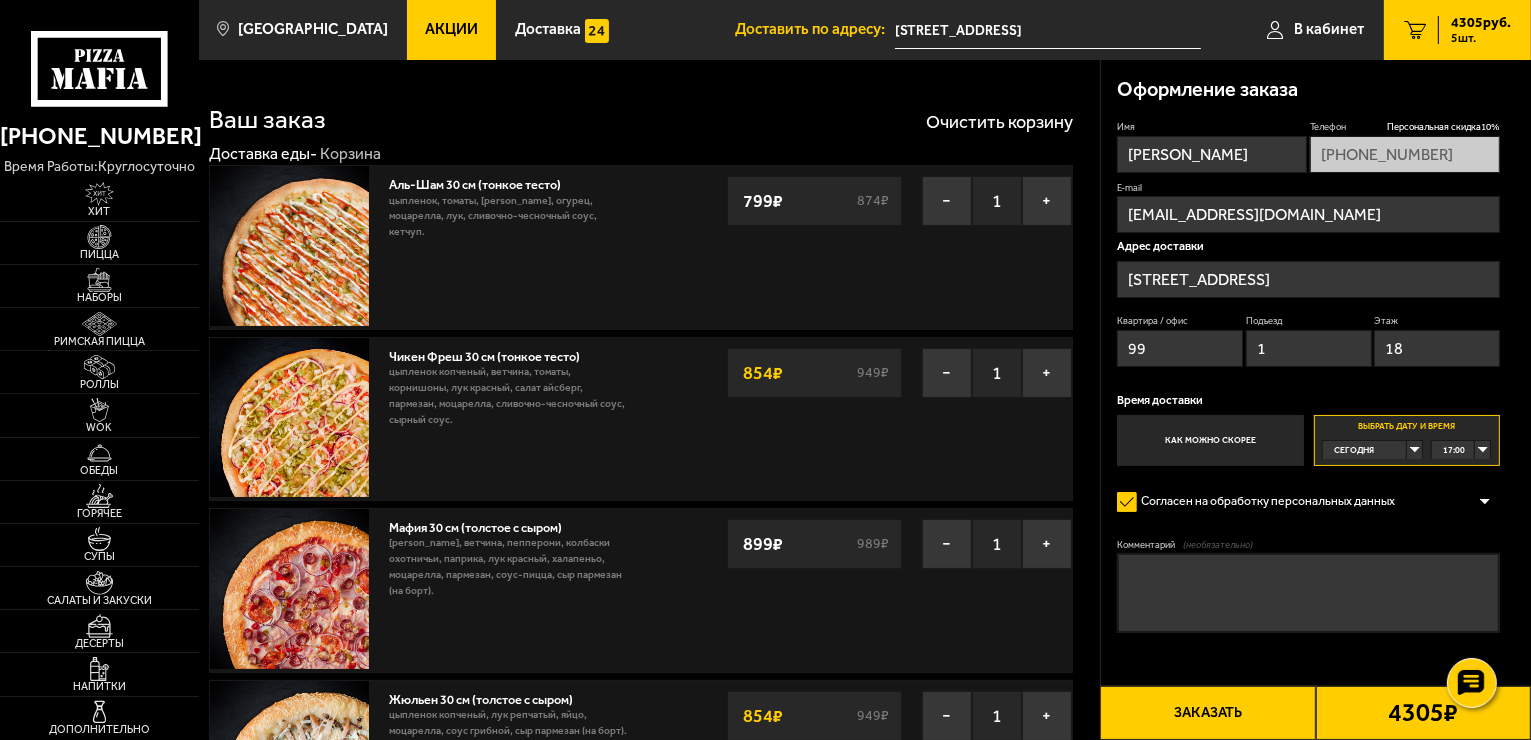 click on "17:00" at bounding box center [1461, 450] 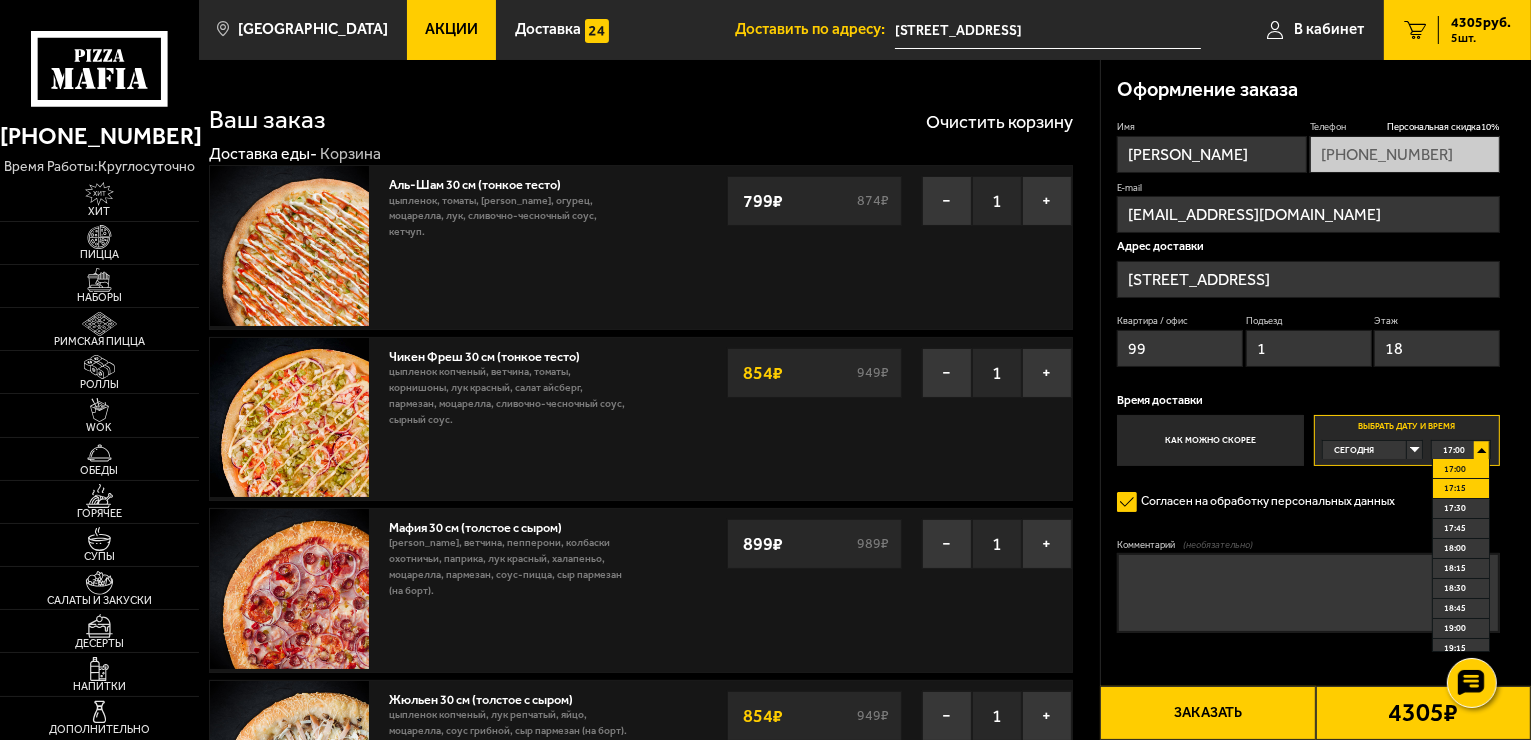 click on "17:15" at bounding box center (1461, 489) 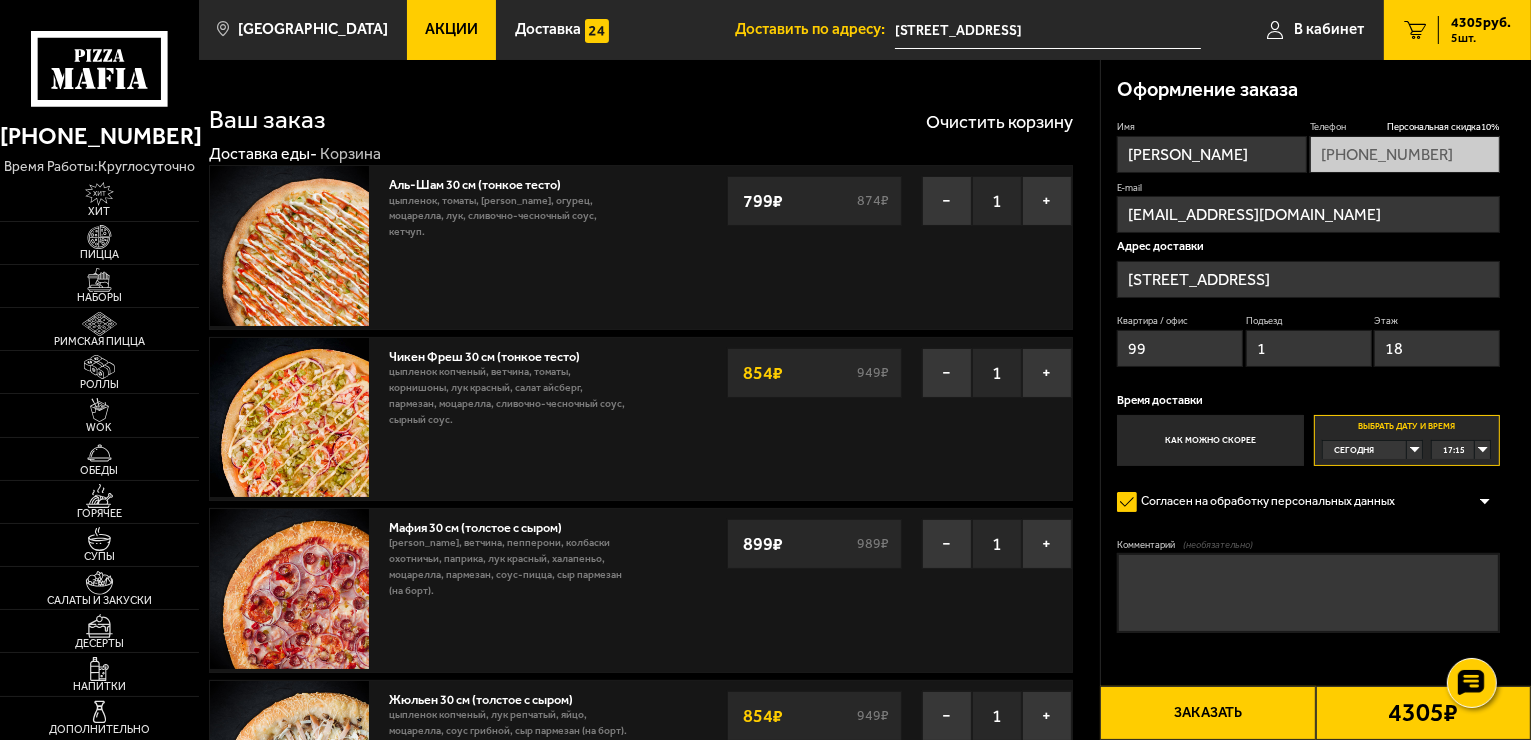 click on "Имя Юлия Телефон Персональная скидка  10 % +7 (921) 954-70-42 E-mail kazakova78@list.ru Адрес доставки улица Подвойского, 26к3 Квартира / офис 99 Подъезд  1 Этаж  18 Время доставки Как можно скорее Выбрать дату и время Сегодня 17:15 Сегодня Завтра вт, 15.07 ср, 16.07 чт, 17.07 пт, 18.07 сб, 19.07 вс, 20.07 17:00 17:15 17:30 17:45 18:00 18:15 18:30 18:45 19:00 19:15 19:30 19:45 20:00 20:15 20:30 20:45 21:00 21:15 21:30 21:45 22:00 22:15 22:30 22:45 23:00 23:15 23:30 23:45 Согласен на обработку персональных данных Оформить заказ без звонка оператора Вы будете зарегистрированы автоматически. Комментарий   (необязательно) Промокод: Применить 4305  ₽ Выбрать способ оплаты Заказать" at bounding box center [1308, 424] 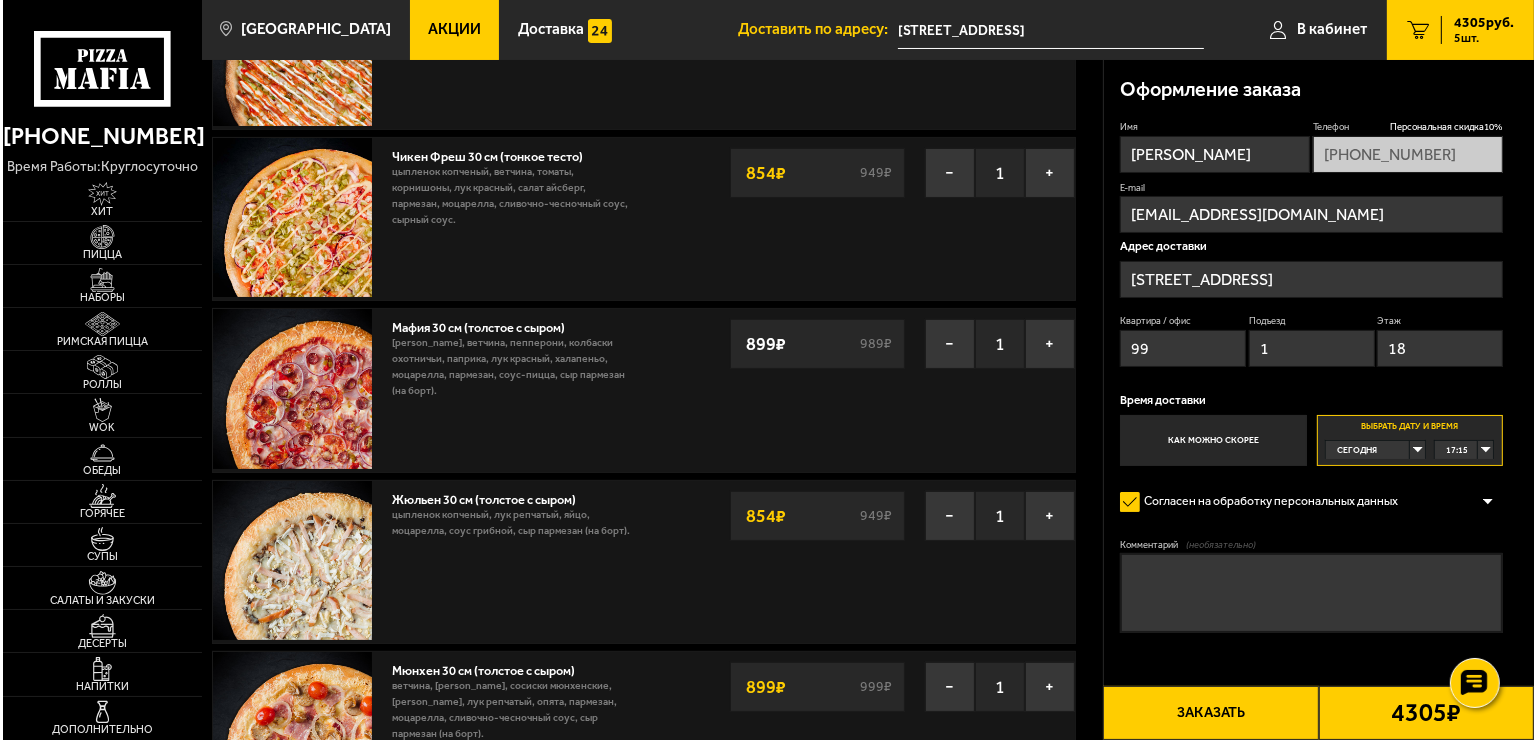 scroll, scrollTop: 400, scrollLeft: 0, axis: vertical 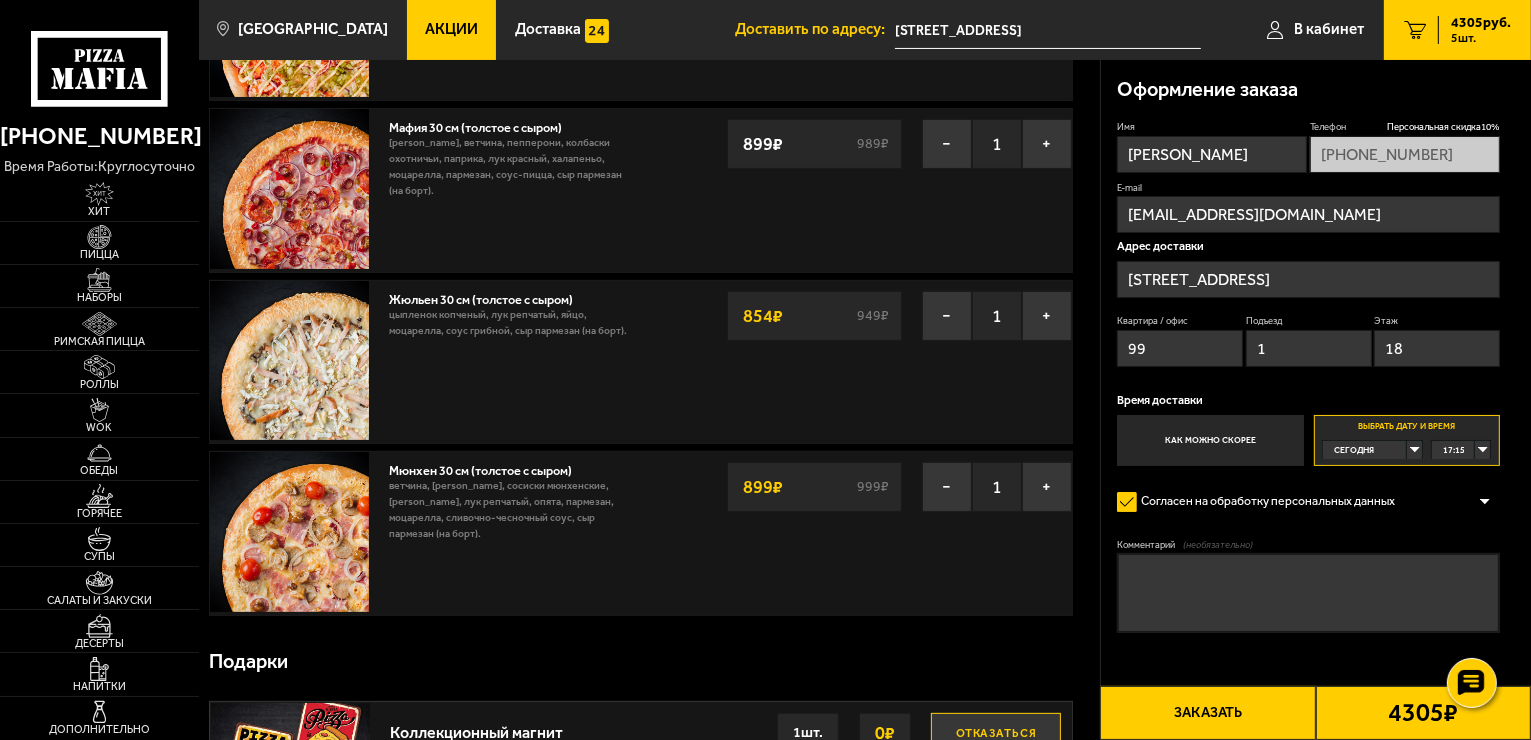 click on "Заказать" at bounding box center (1207, 713) 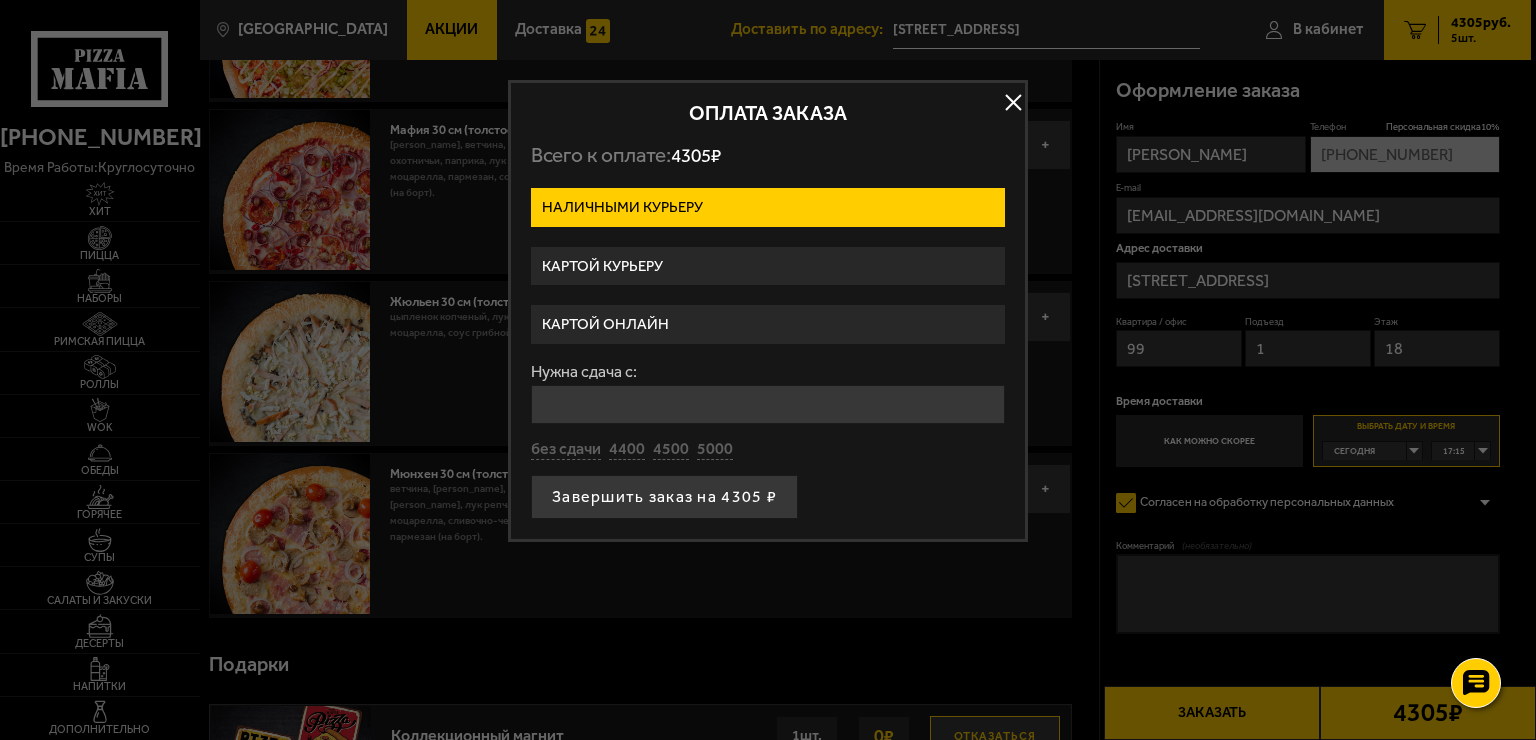 click at bounding box center [1013, 103] 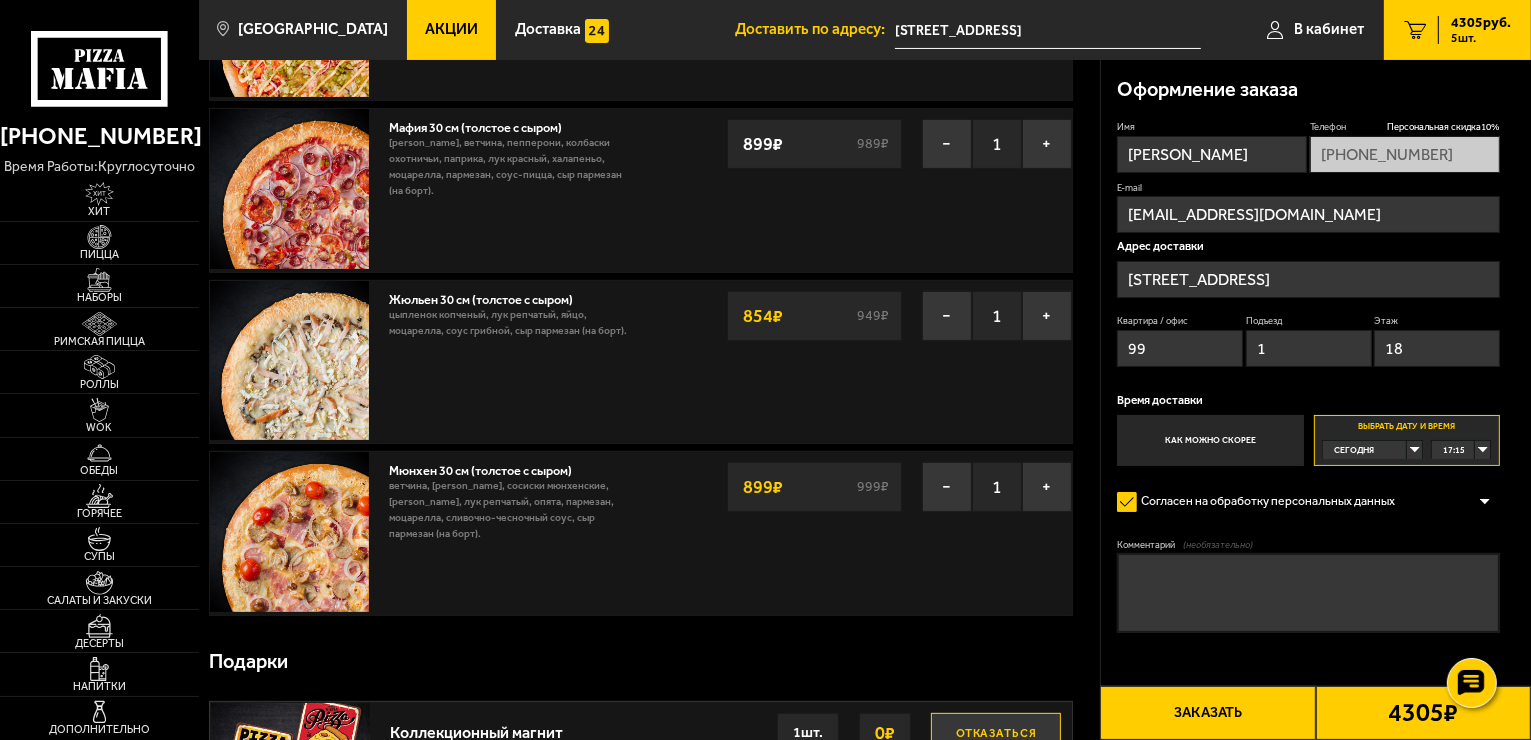 click on "17:15" at bounding box center [1461, 450] 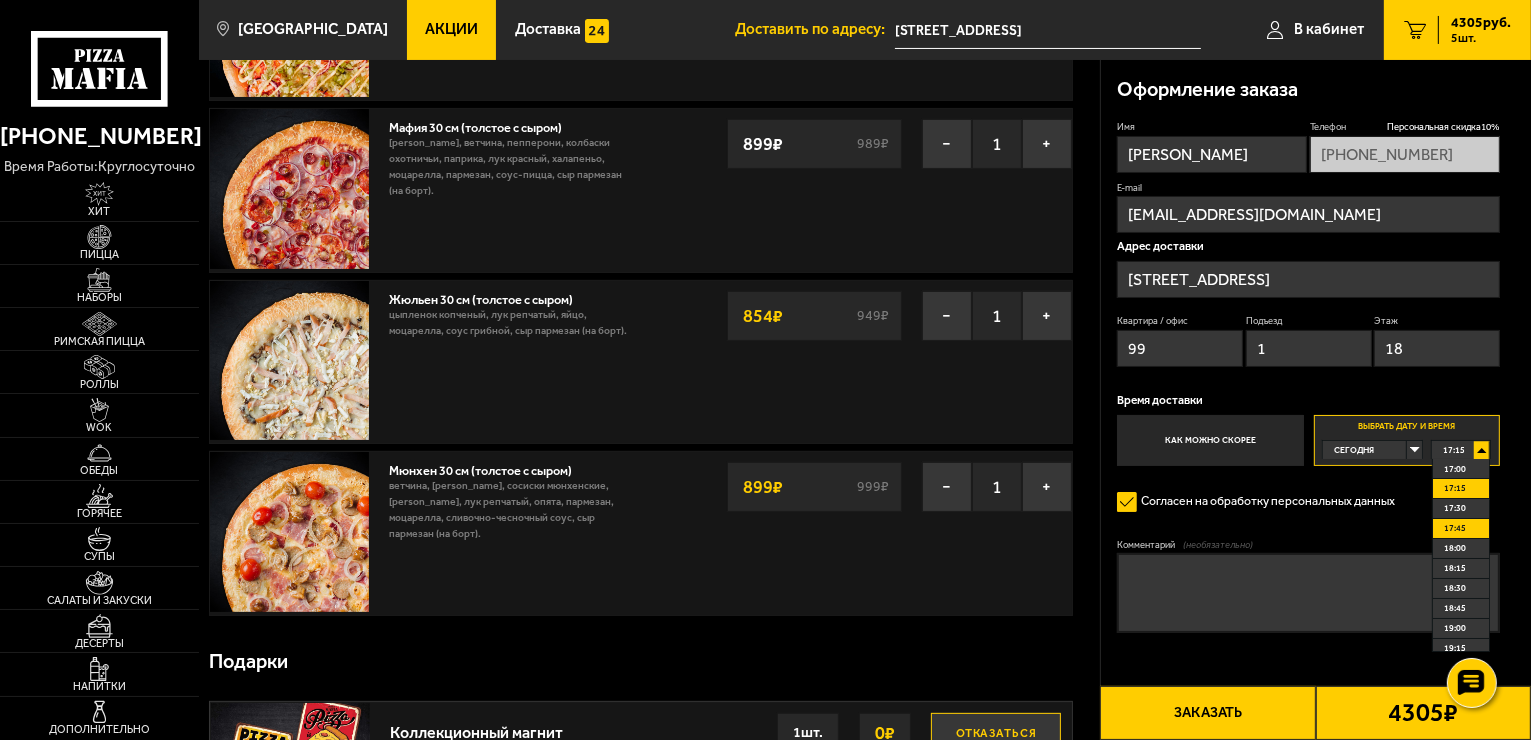 click on "17:45" at bounding box center [1455, 528] 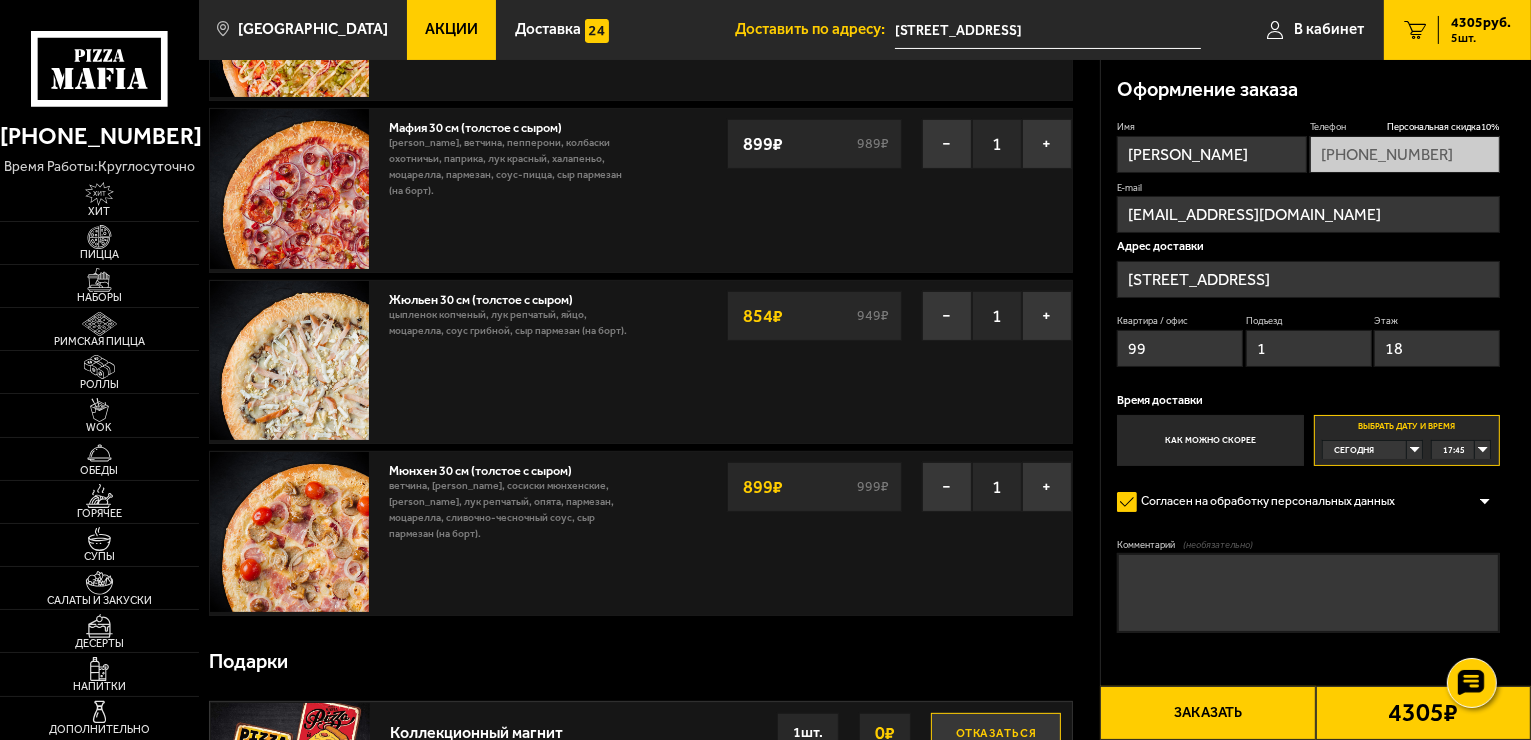 click on "Заказать" at bounding box center (1207, 713) 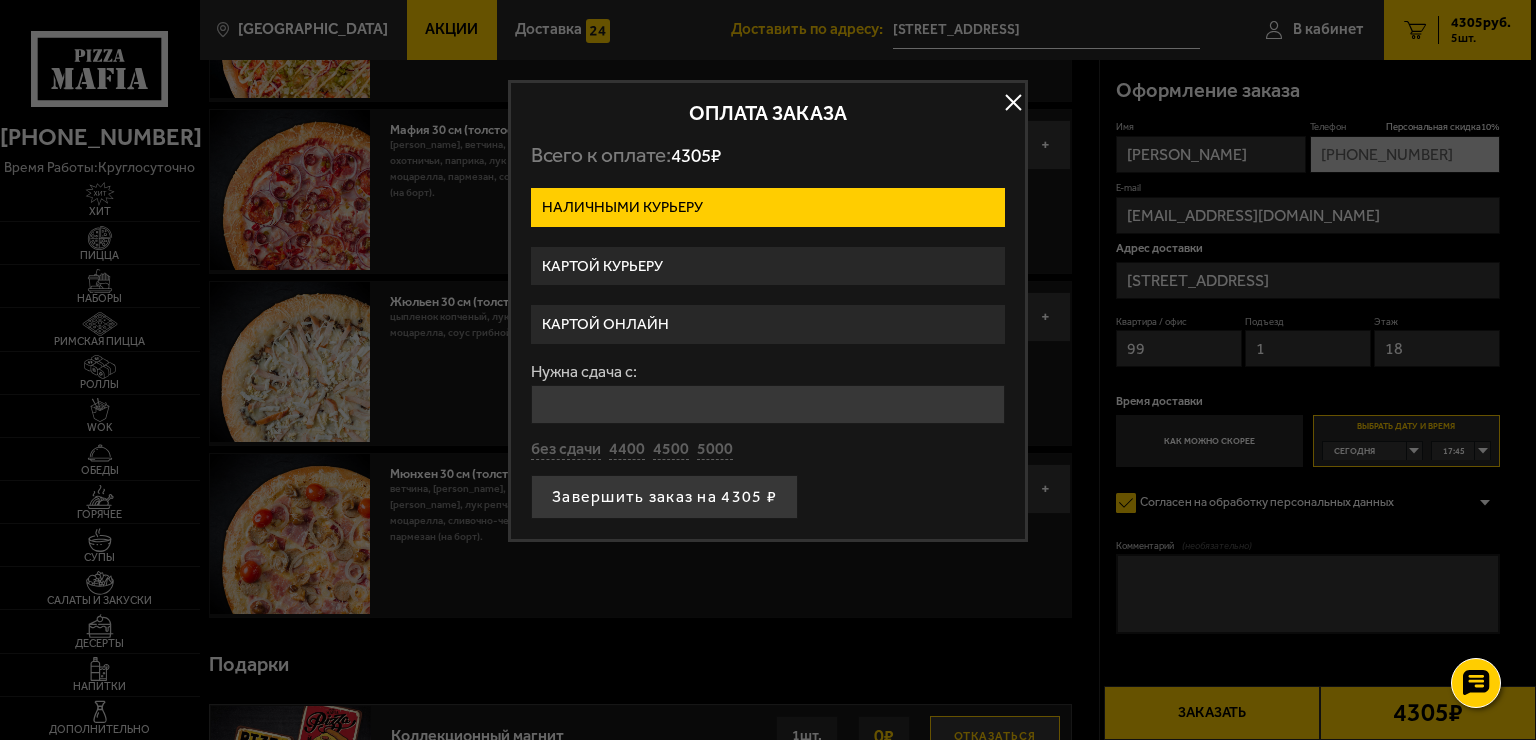 click on "Картой онлайн" at bounding box center [768, 324] 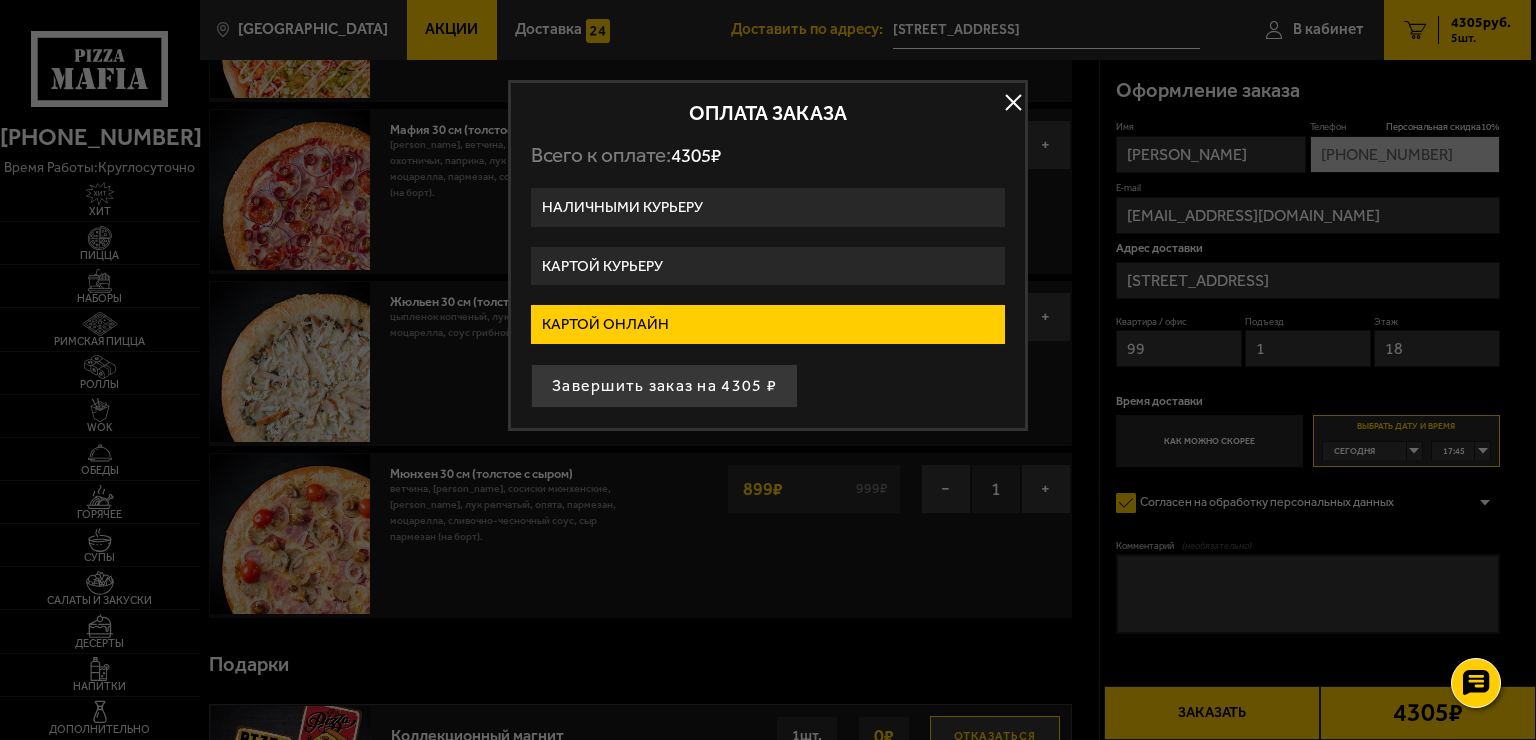 click on "Завершить заказ на 4305 ₽" at bounding box center (664, 386) 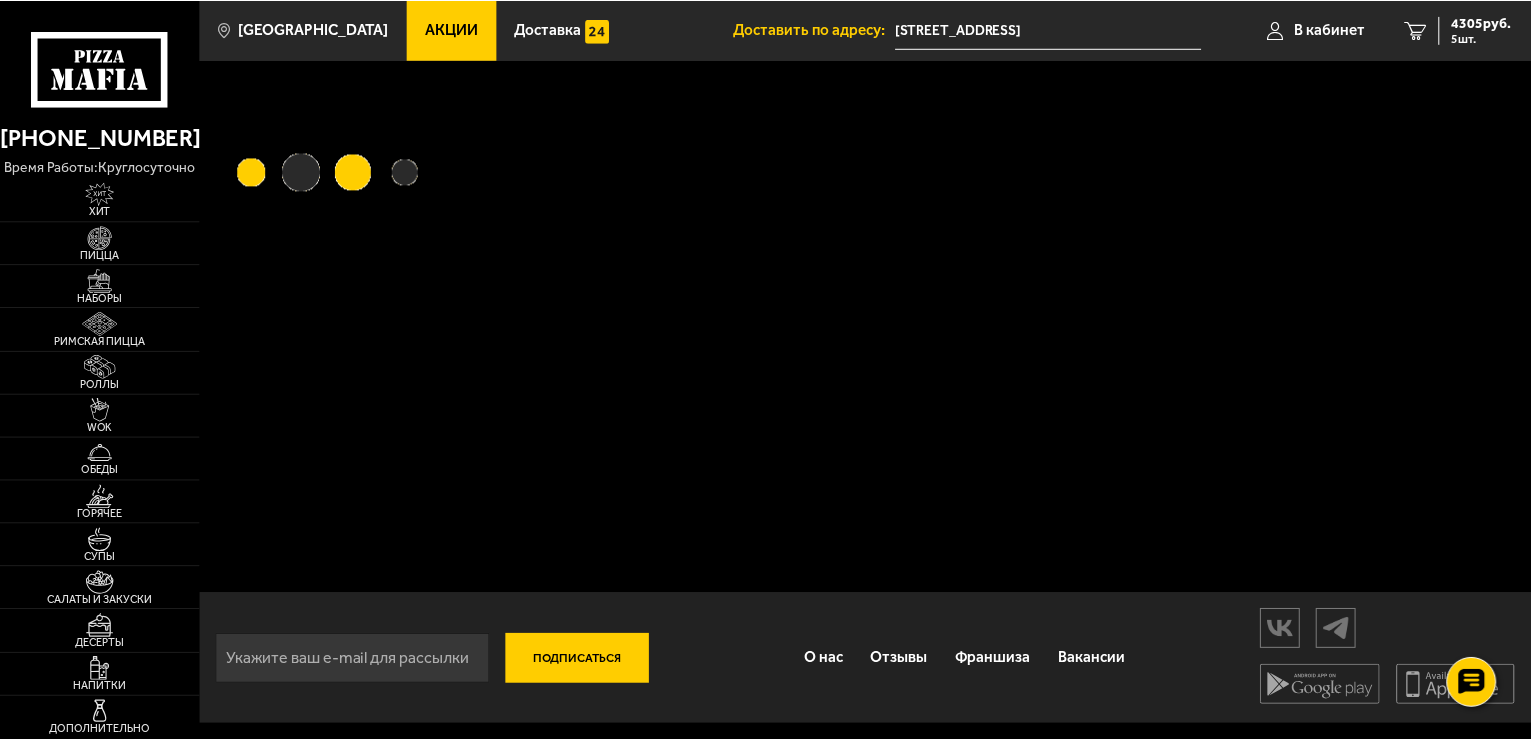 scroll, scrollTop: 0, scrollLeft: 0, axis: both 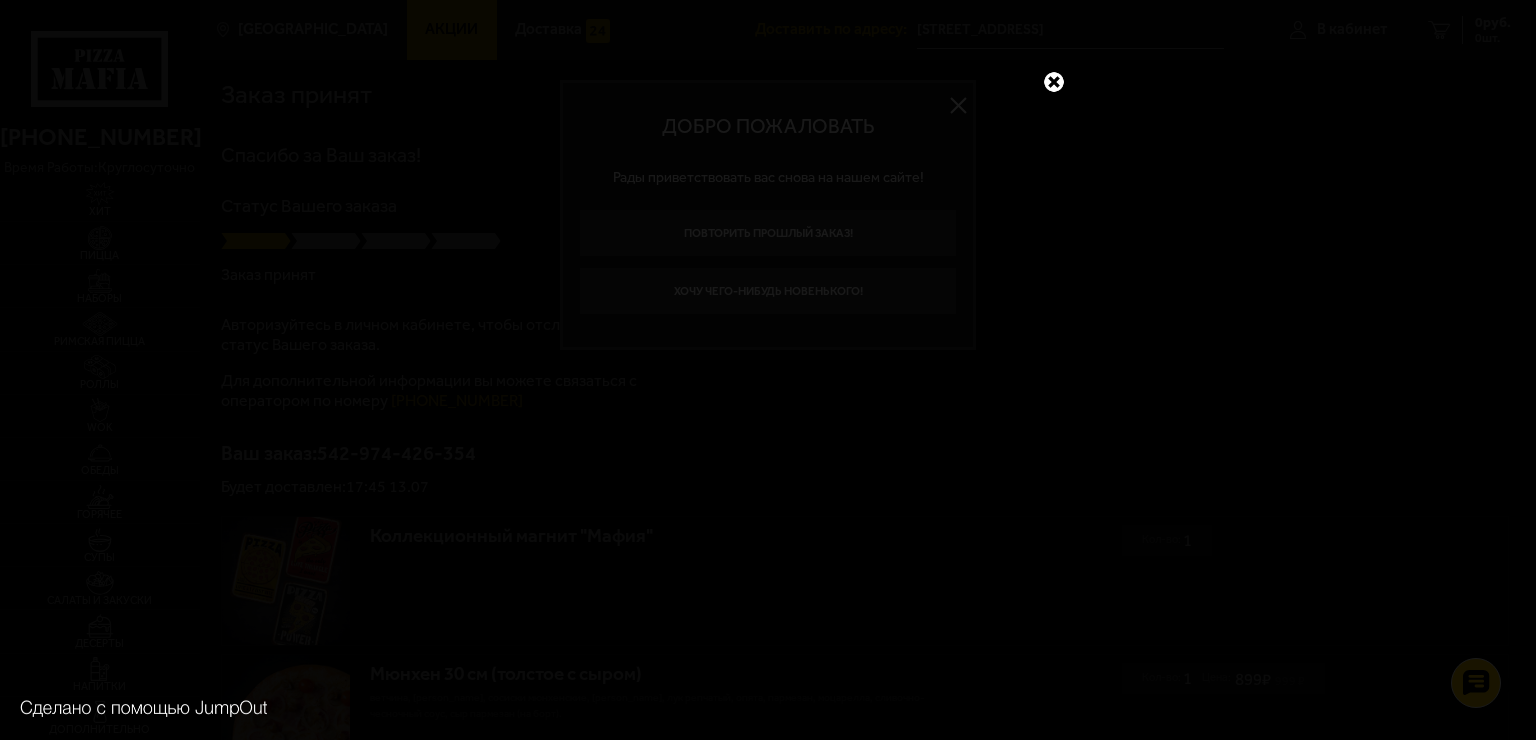 click at bounding box center [1054, 82] 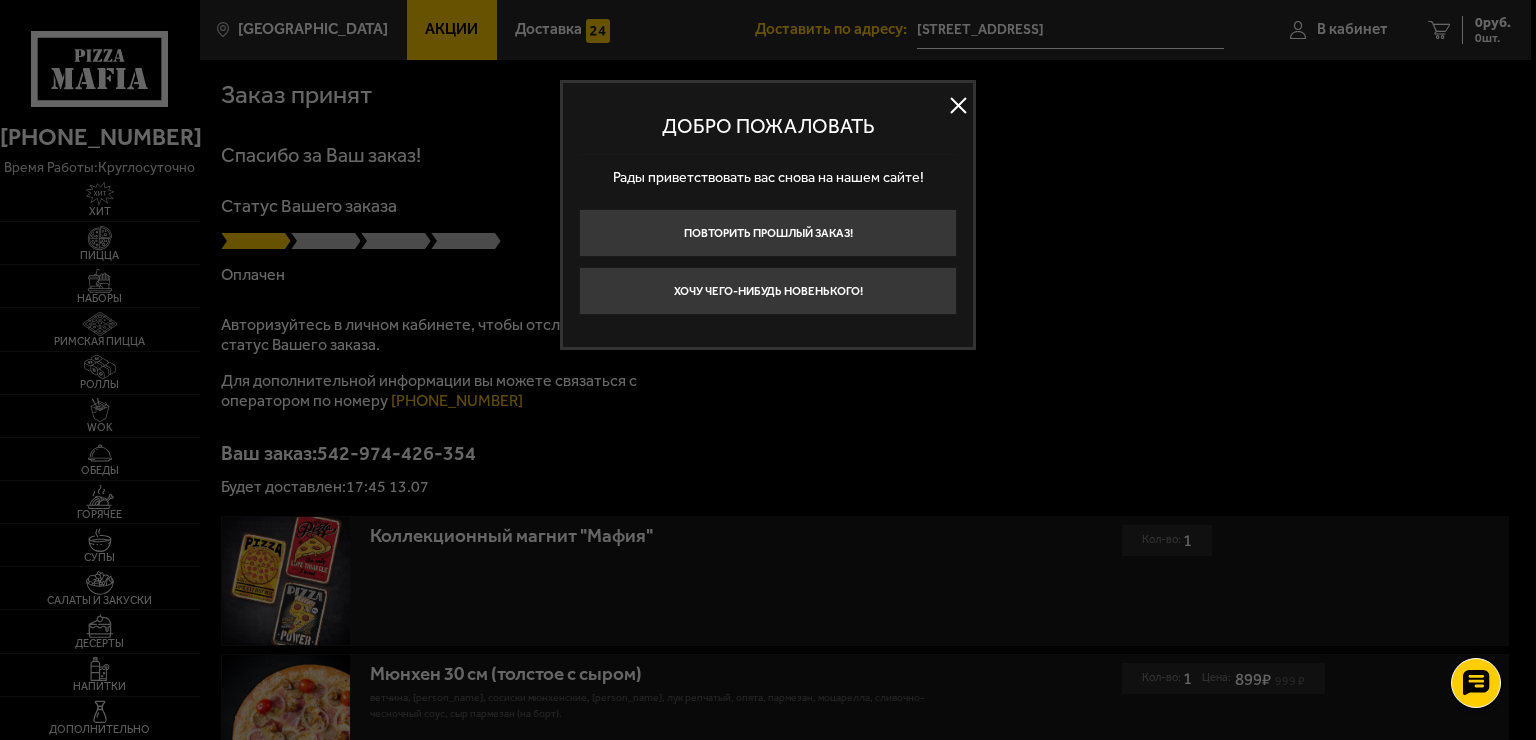 click at bounding box center (958, 106) 